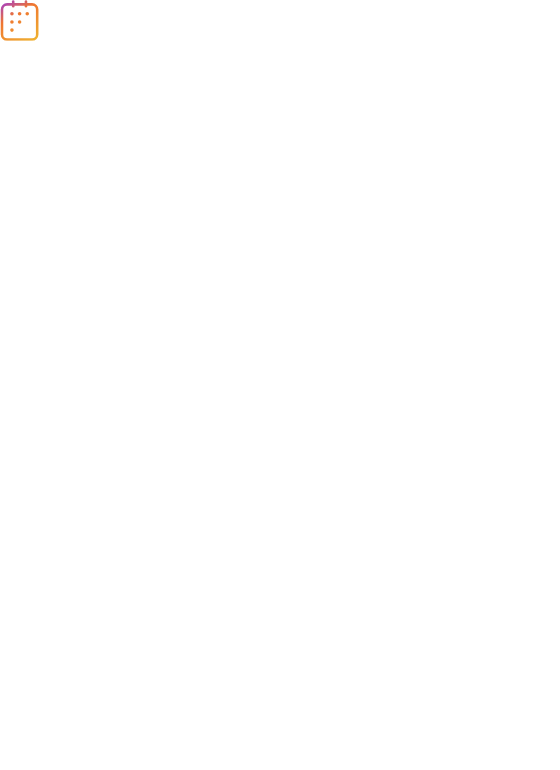 scroll, scrollTop: 0, scrollLeft: 0, axis: both 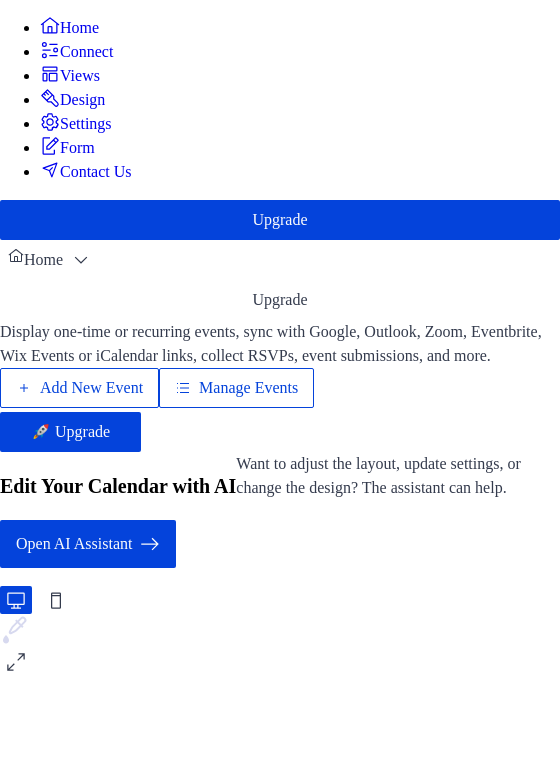 click on "Add New Event" at bounding box center [91, 388] 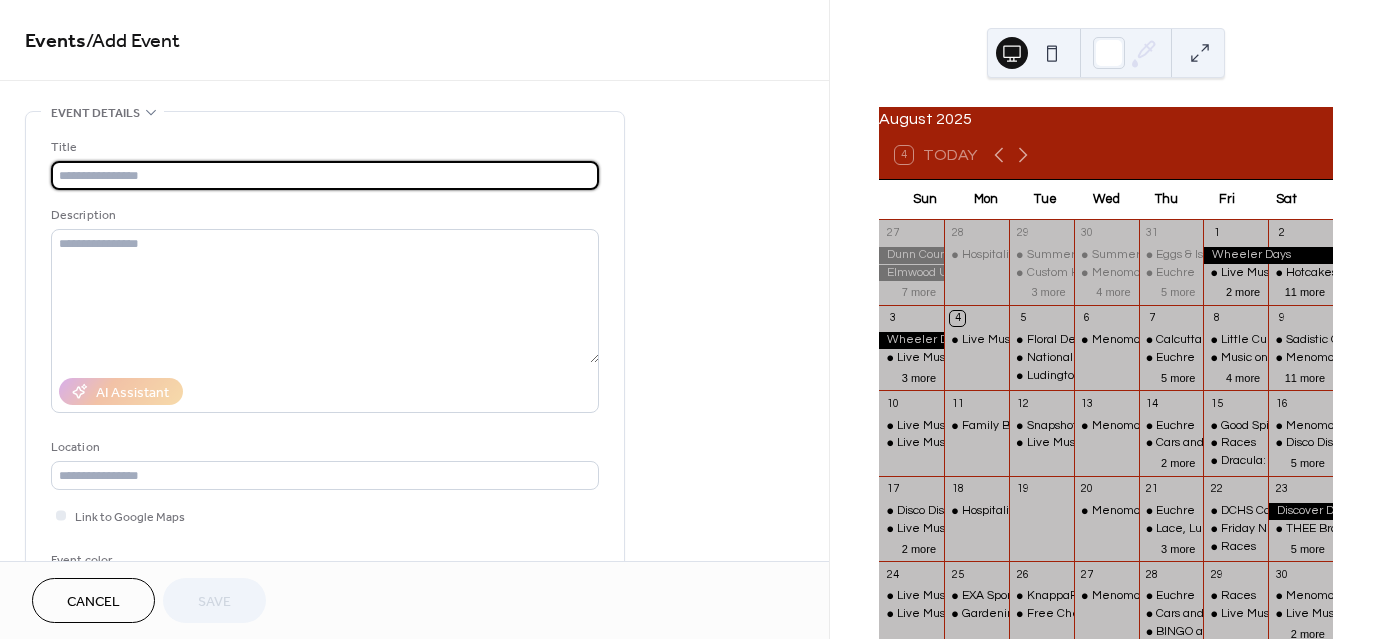 scroll, scrollTop: 0, scrollLeft: 0, axis: both 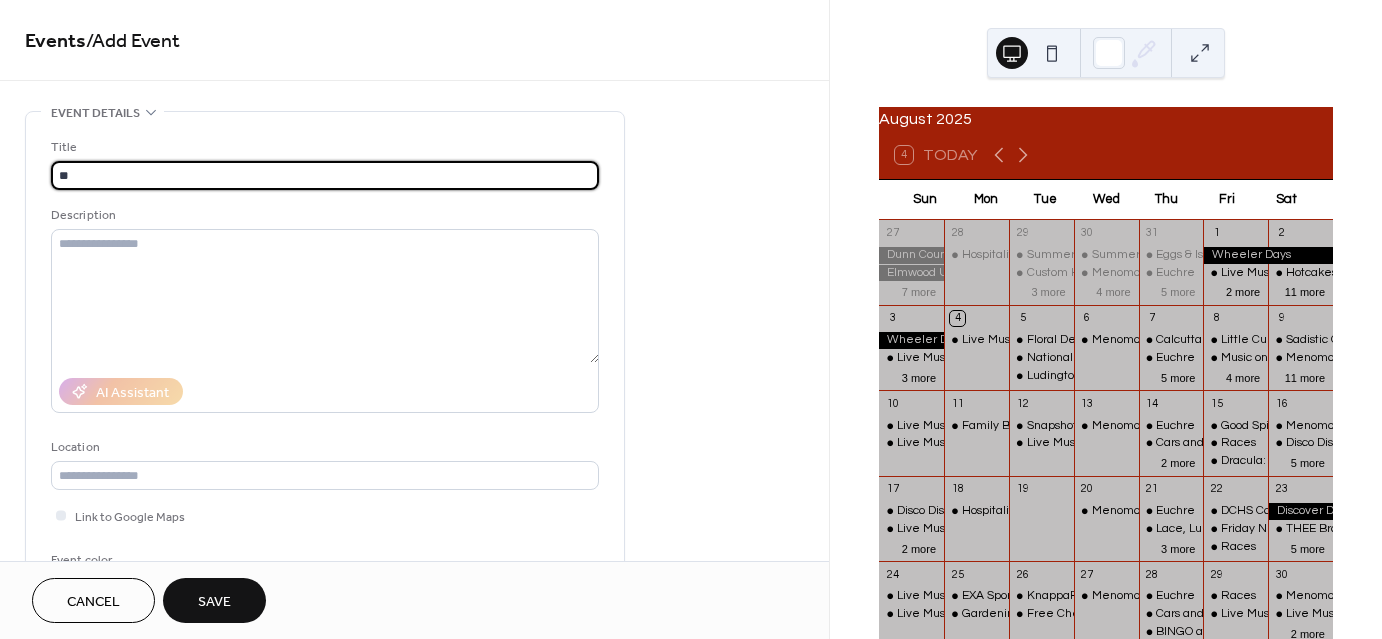 type on "*" 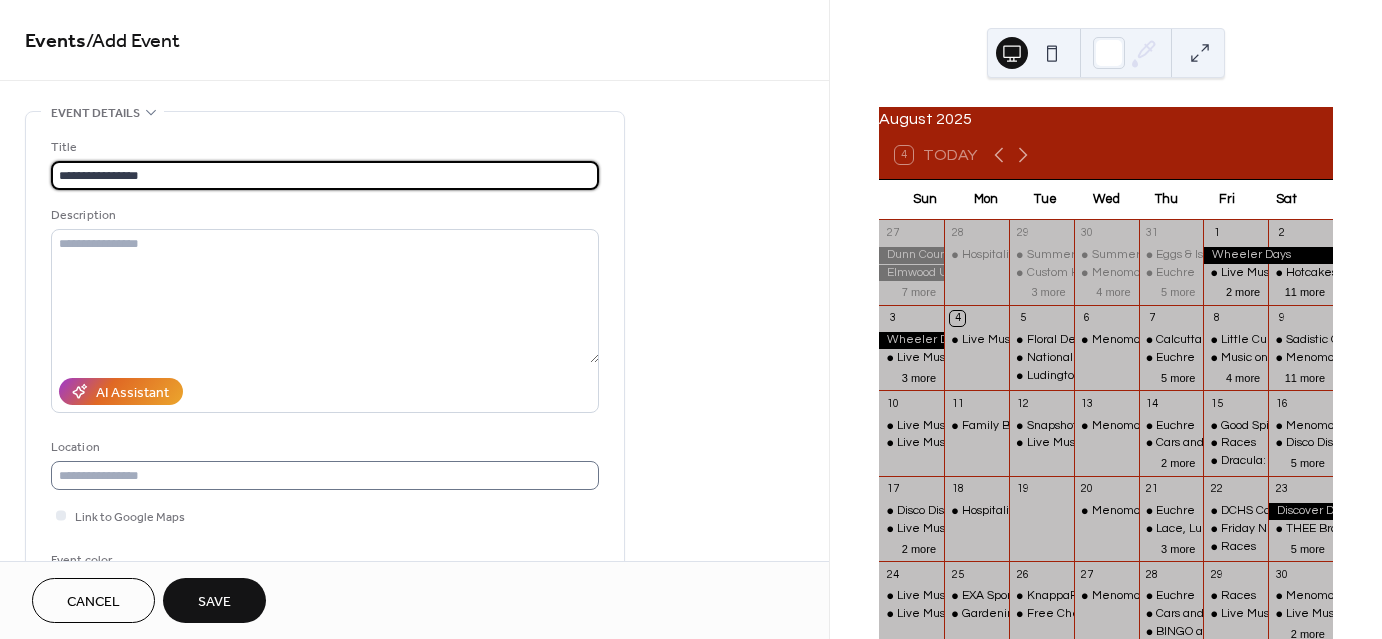 type on "**********" 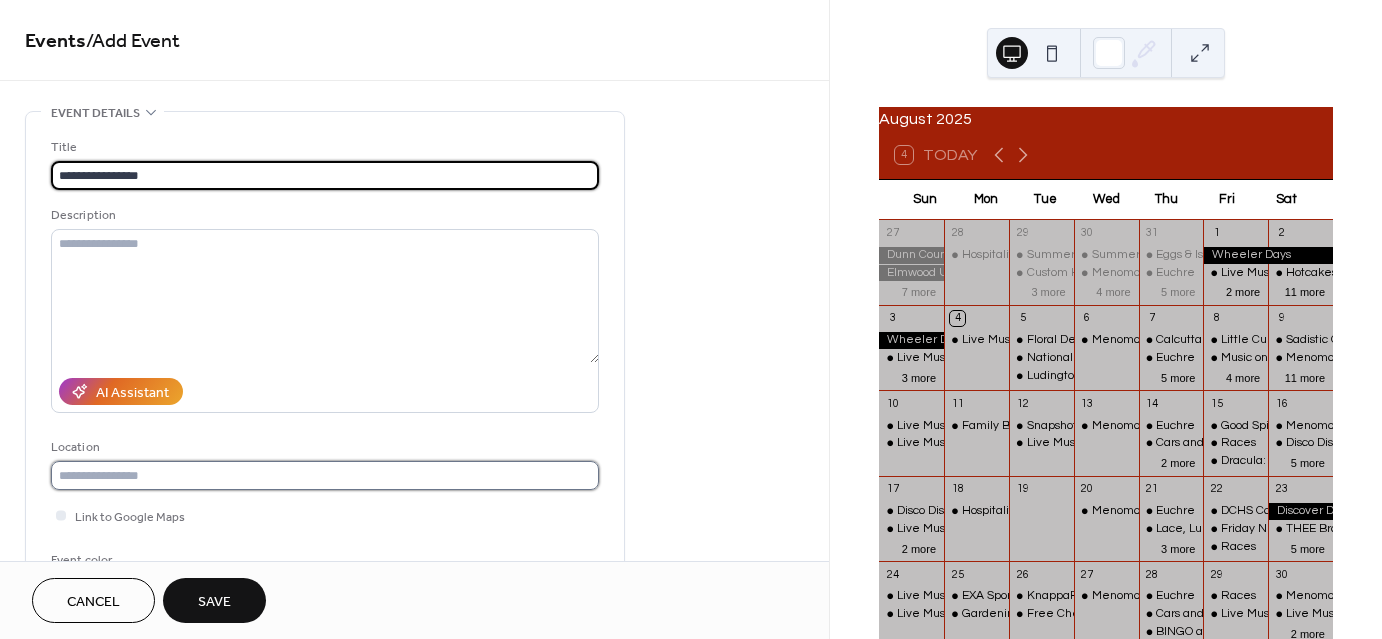 click at bounding box center (325, 475) 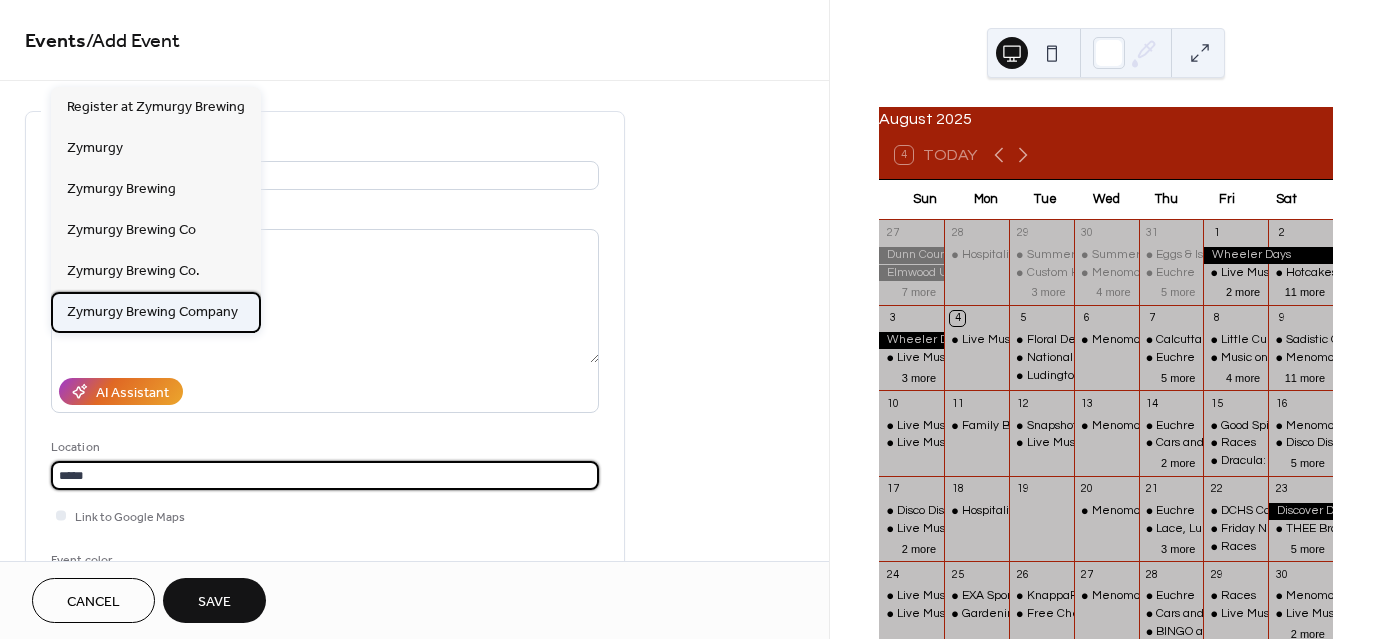 click on "Zymurgy Brewing Company" at bounding box center (152, 311) 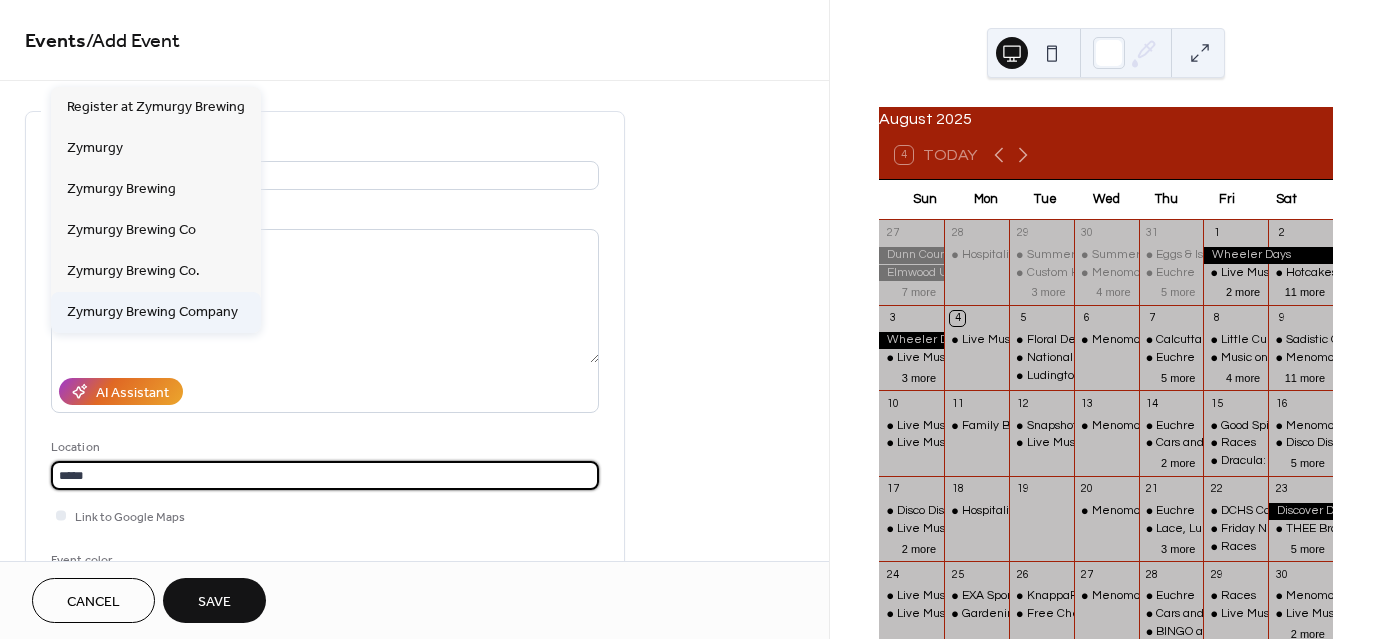 type on "**********" 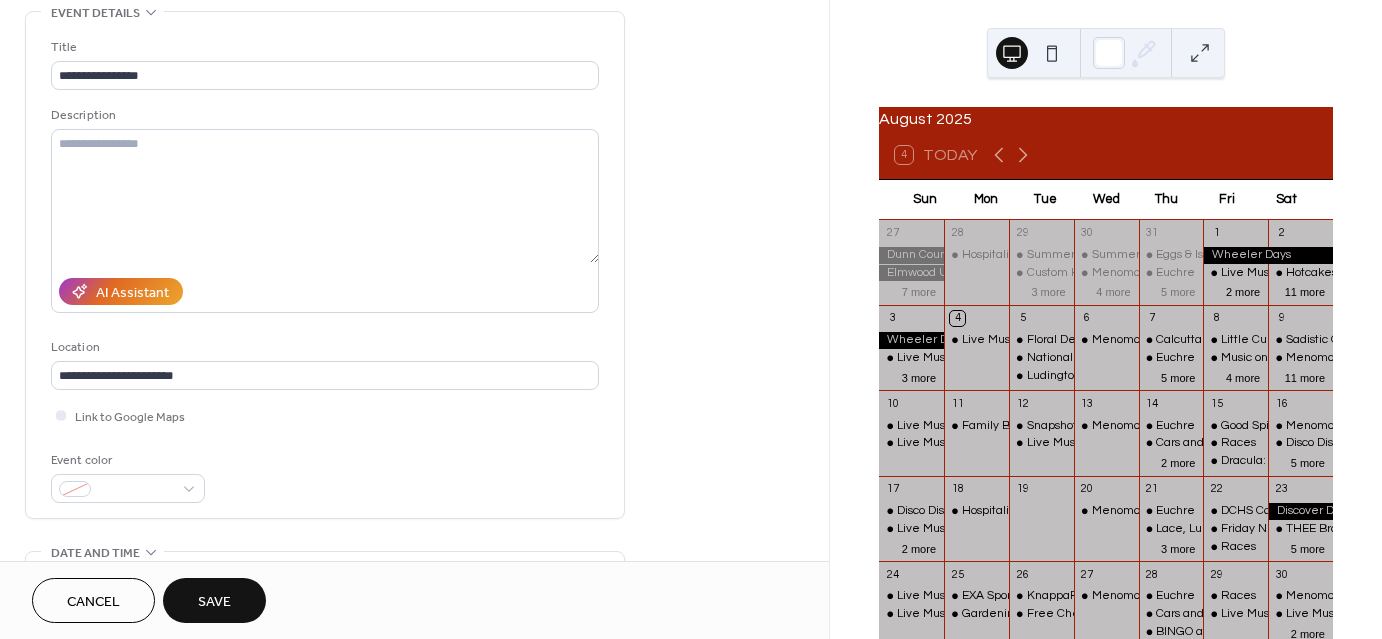 scroll, scrollTop: 200, scrollLeft: 0, axis: vertical 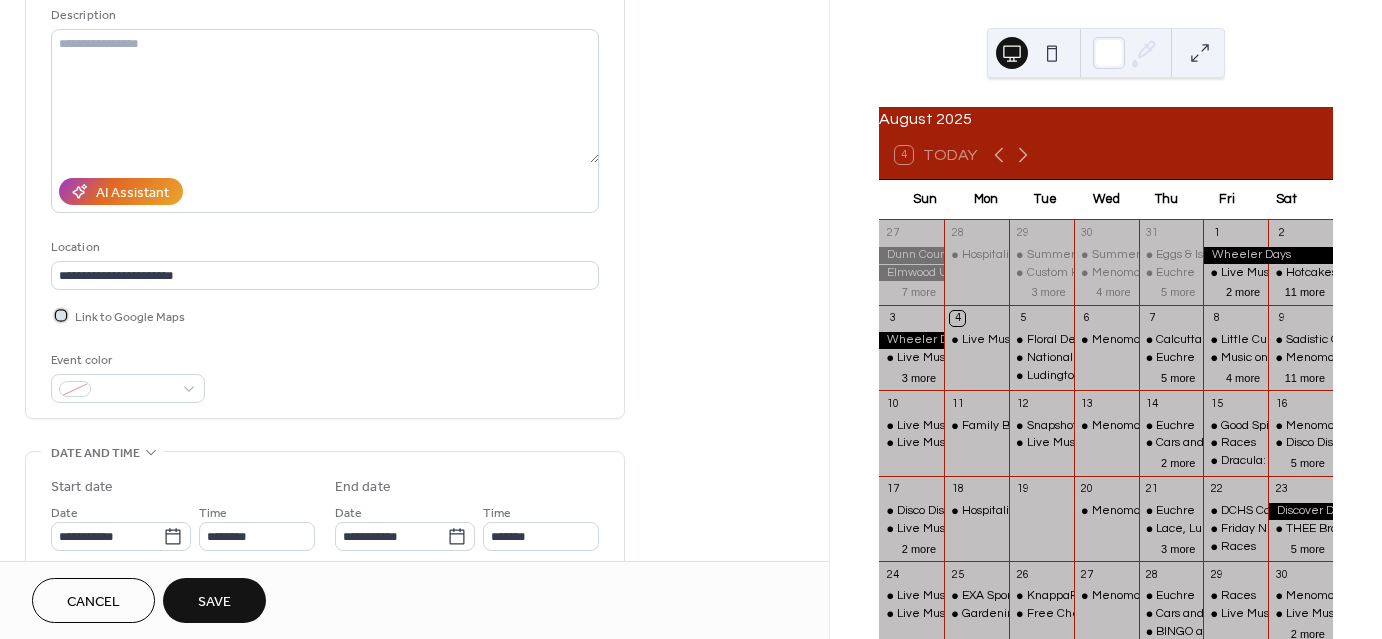 click at bounding box center (61, 315) 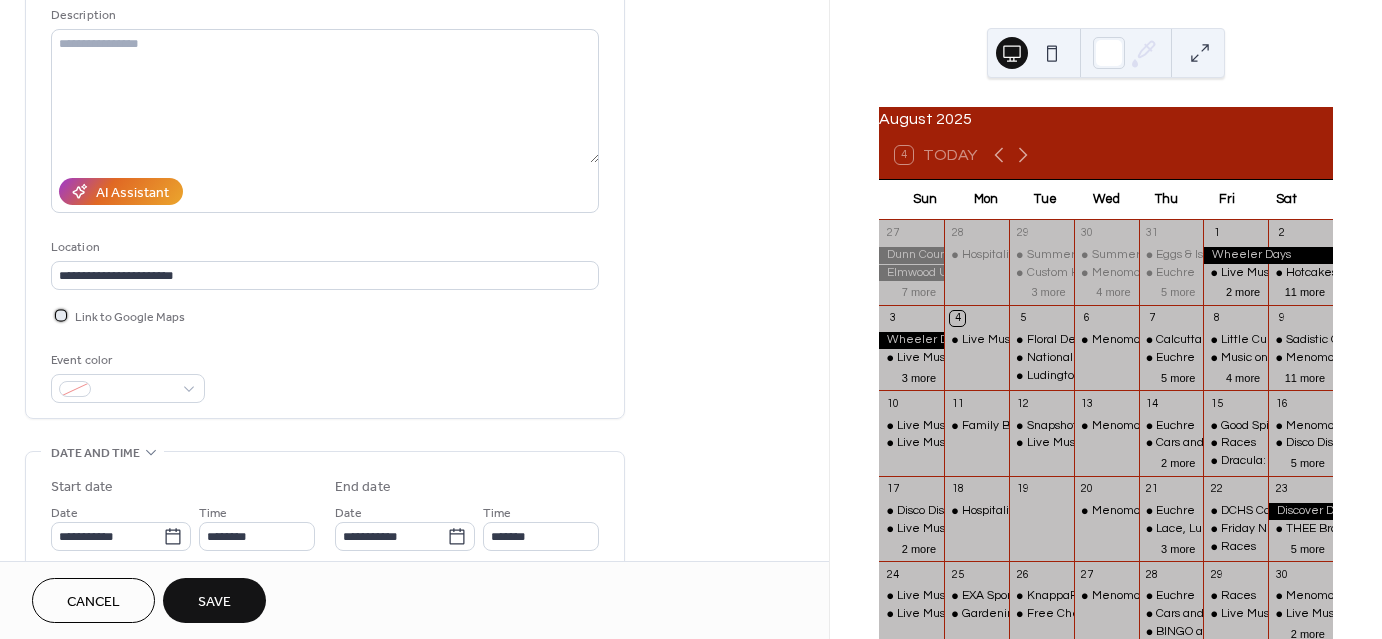 scroll, scrollTop: 300, scrollLeft: 0, axis: vertical 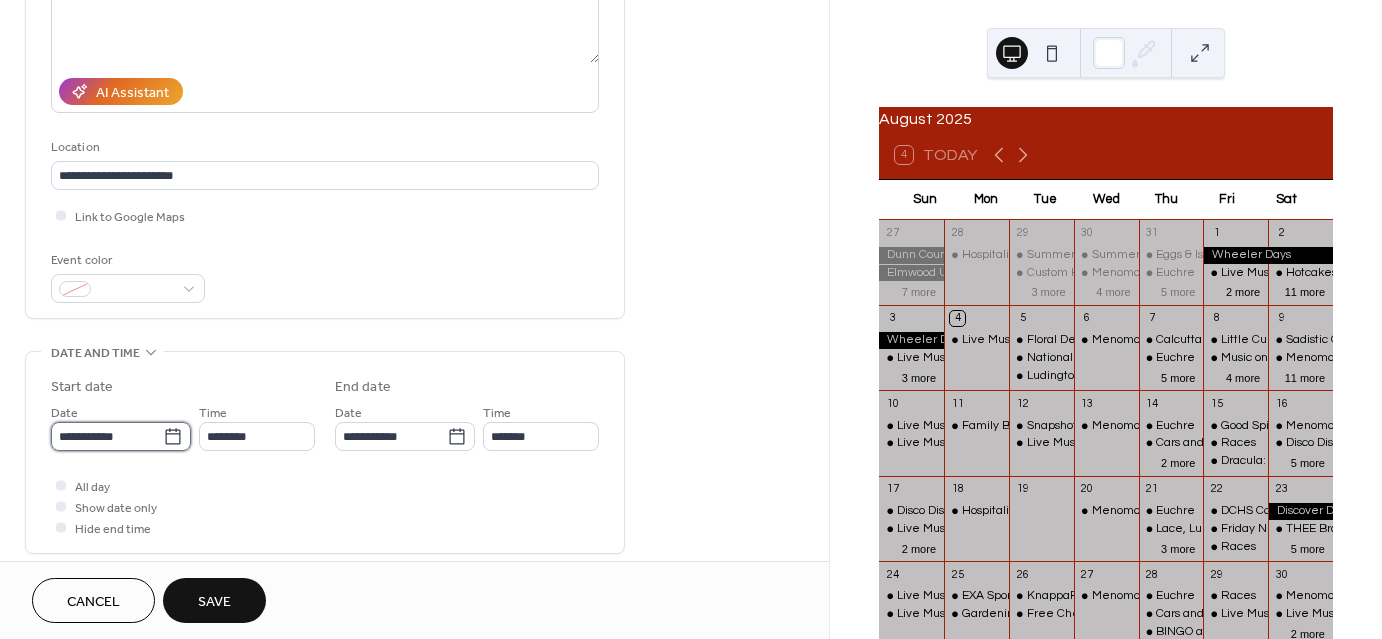 click on "**********" at bounding box center (107, 436) 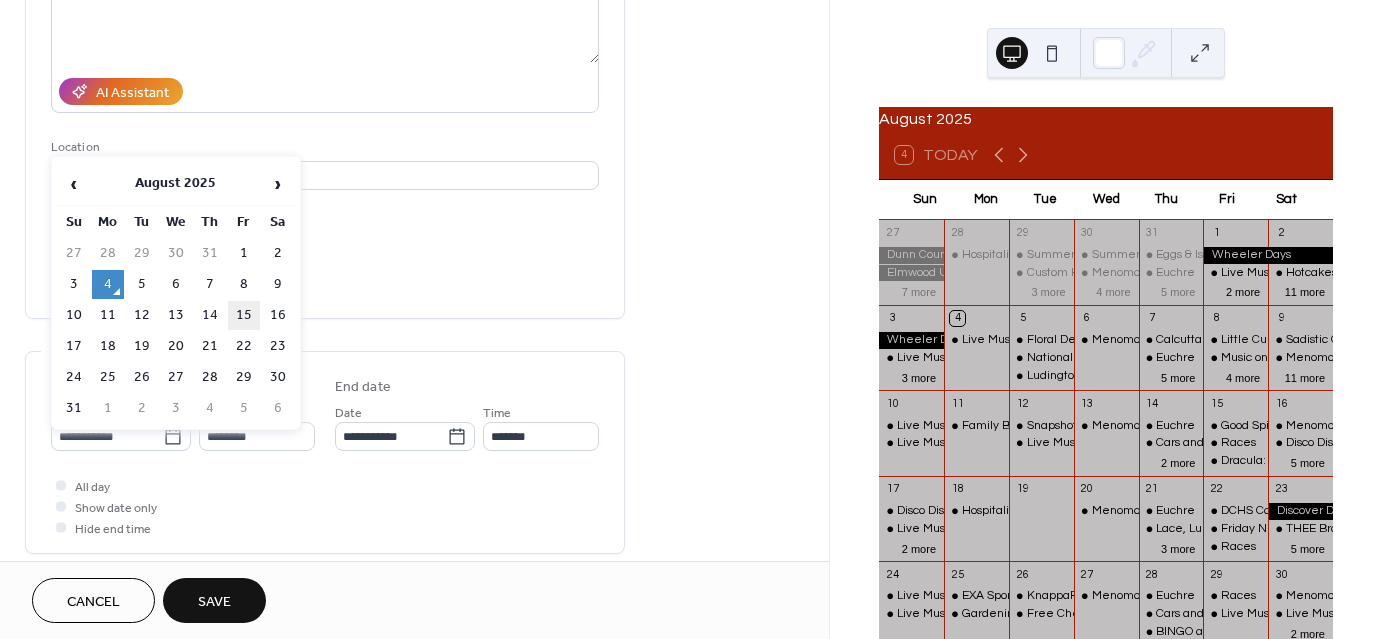 click on "15" at bounding box center (244, 315) 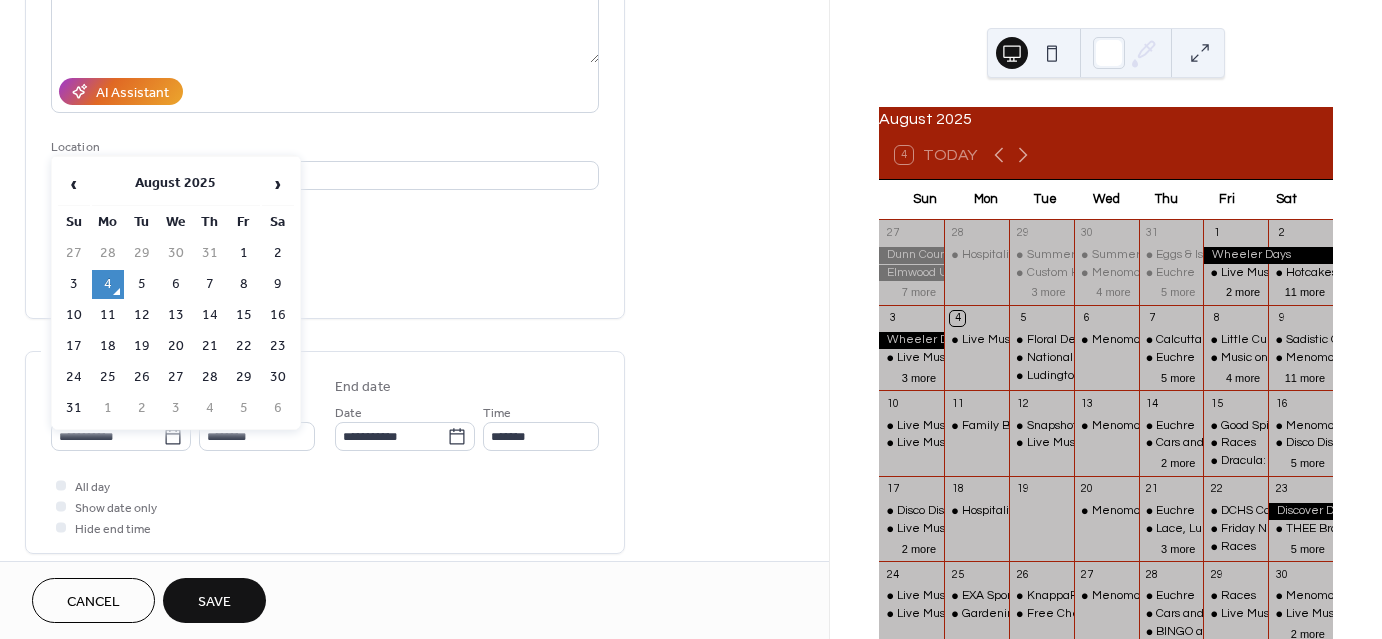 type on "**********" 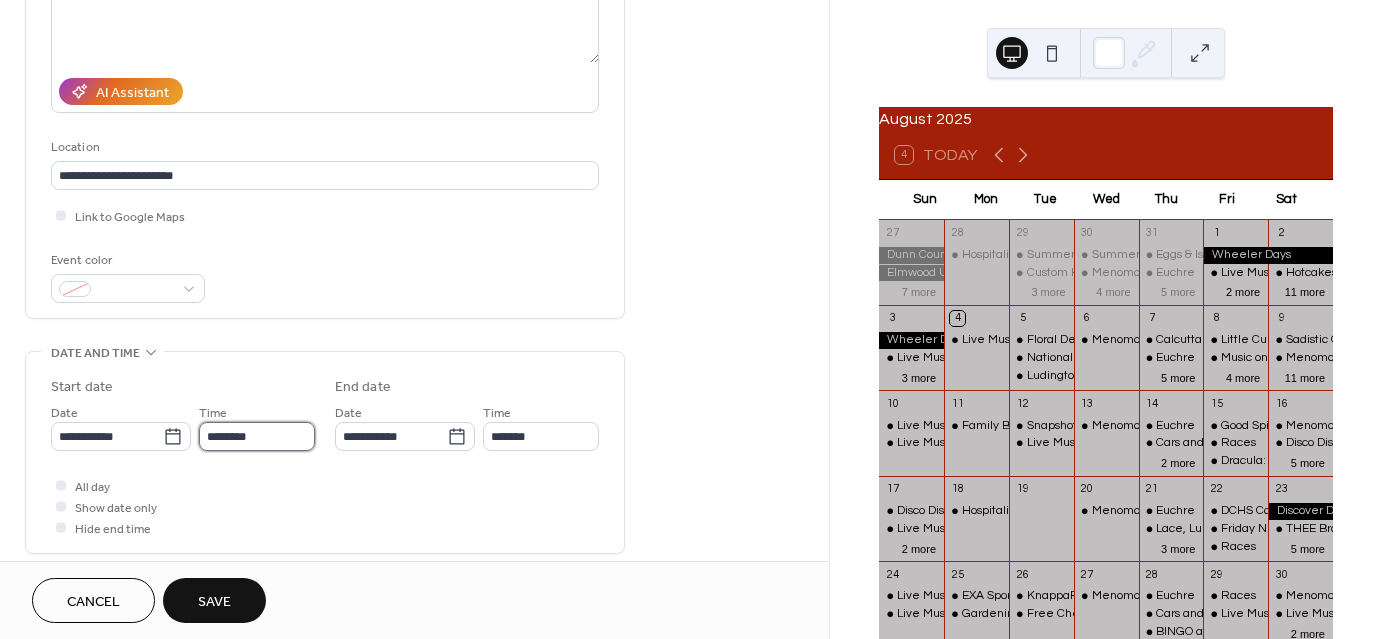 click on "********" at bounding box center [257, 436] 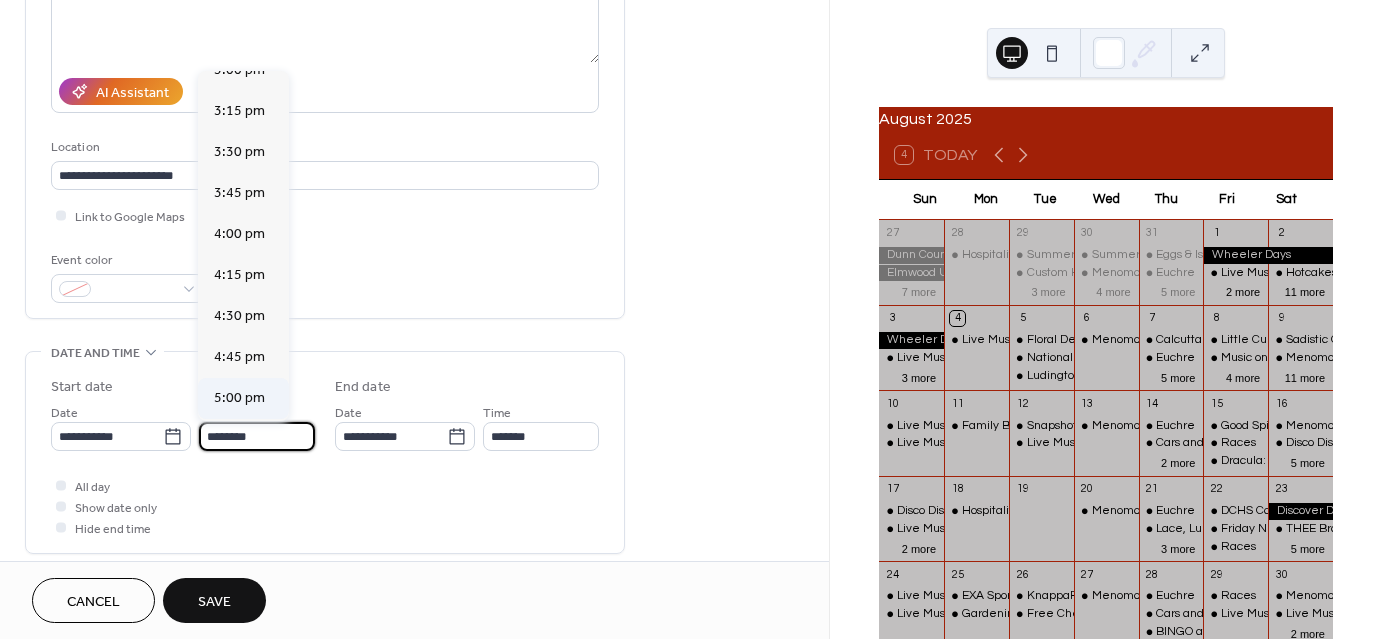 scroll, scrollTop: 2568, scrollLeft: 0, axis: vertical 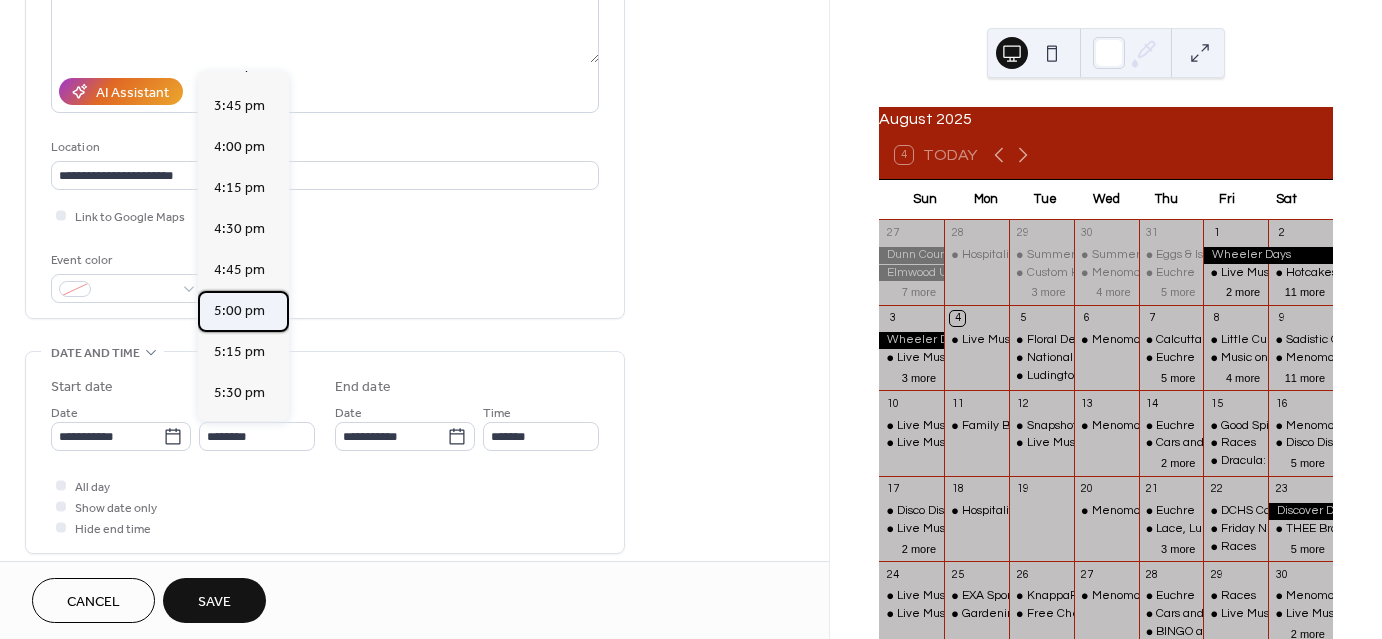 click on "5:00 pm" at bounding box center (239, 311) 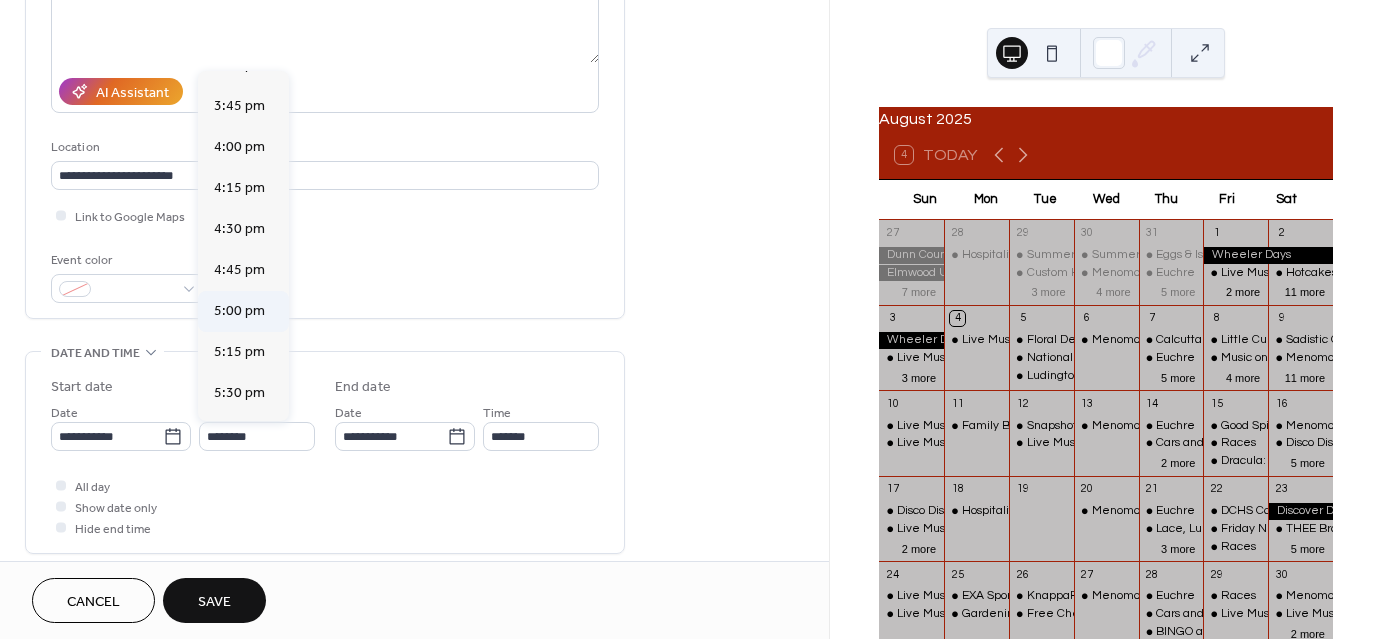 type on "*******" 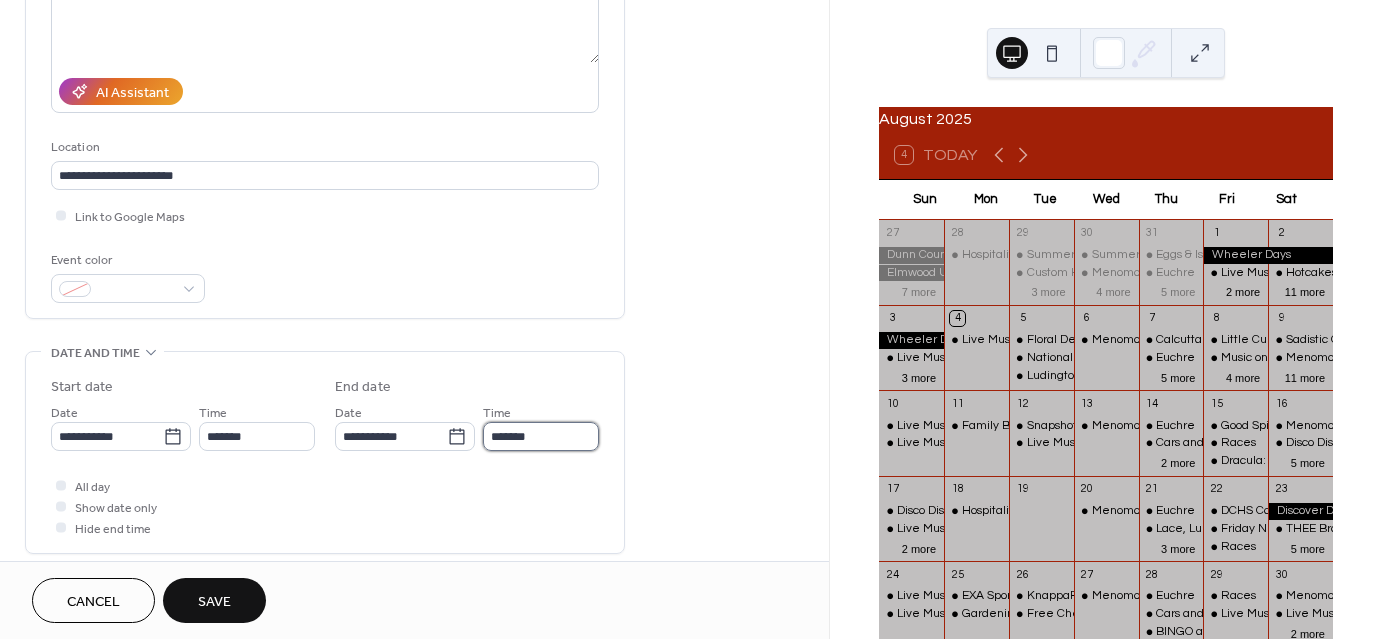 click on "*******" at bounding box center (541, 436) 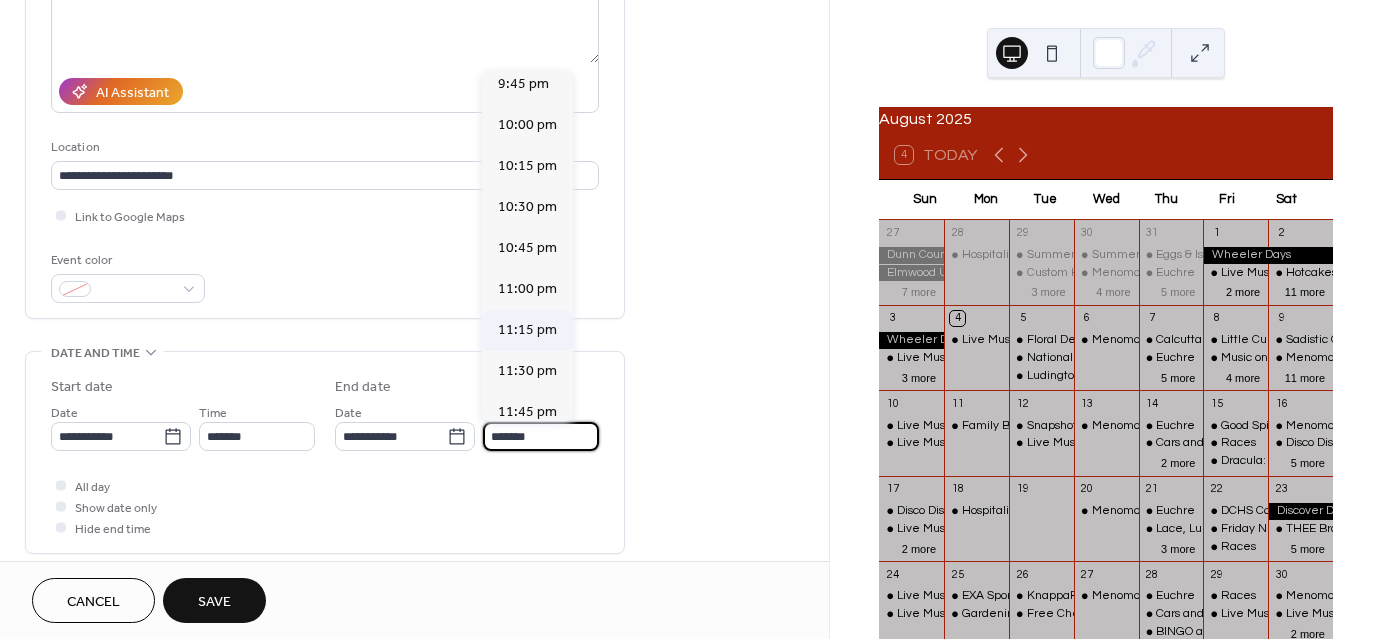scroll, scrollTop: 756, scrollLeft: 0, axis: vertical 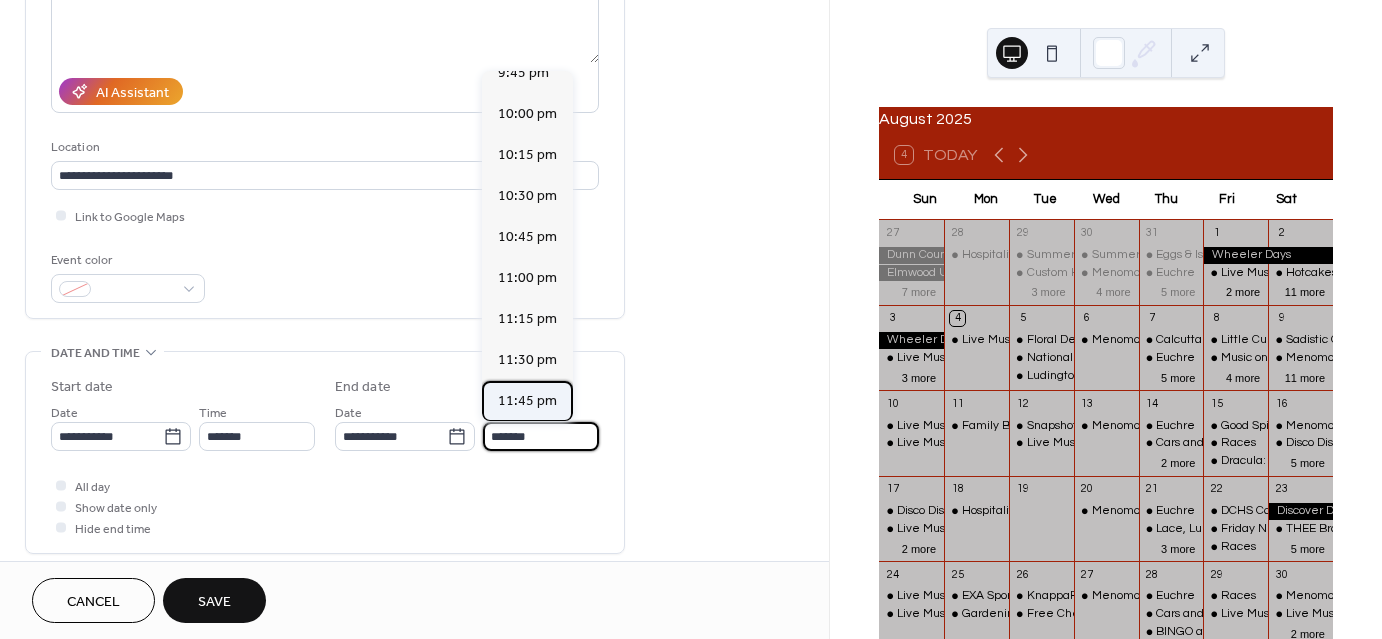 click on "11:45 pm" at bounding box center (527, 401) 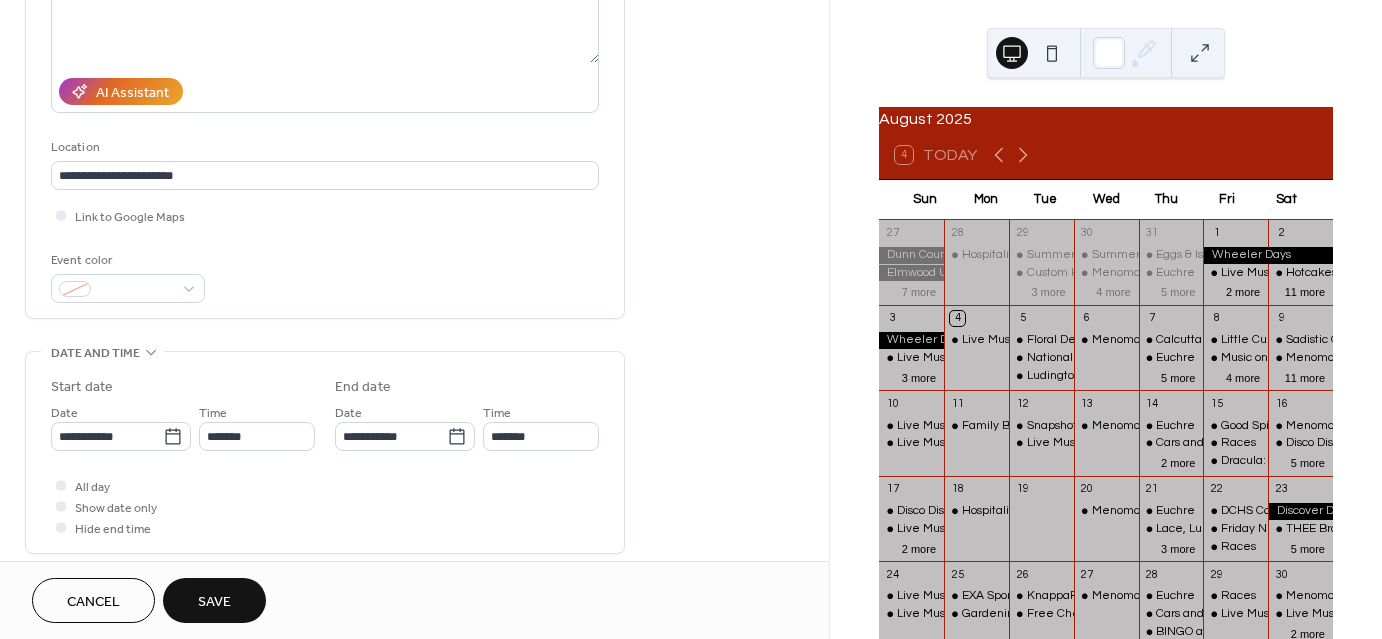 type on "********" 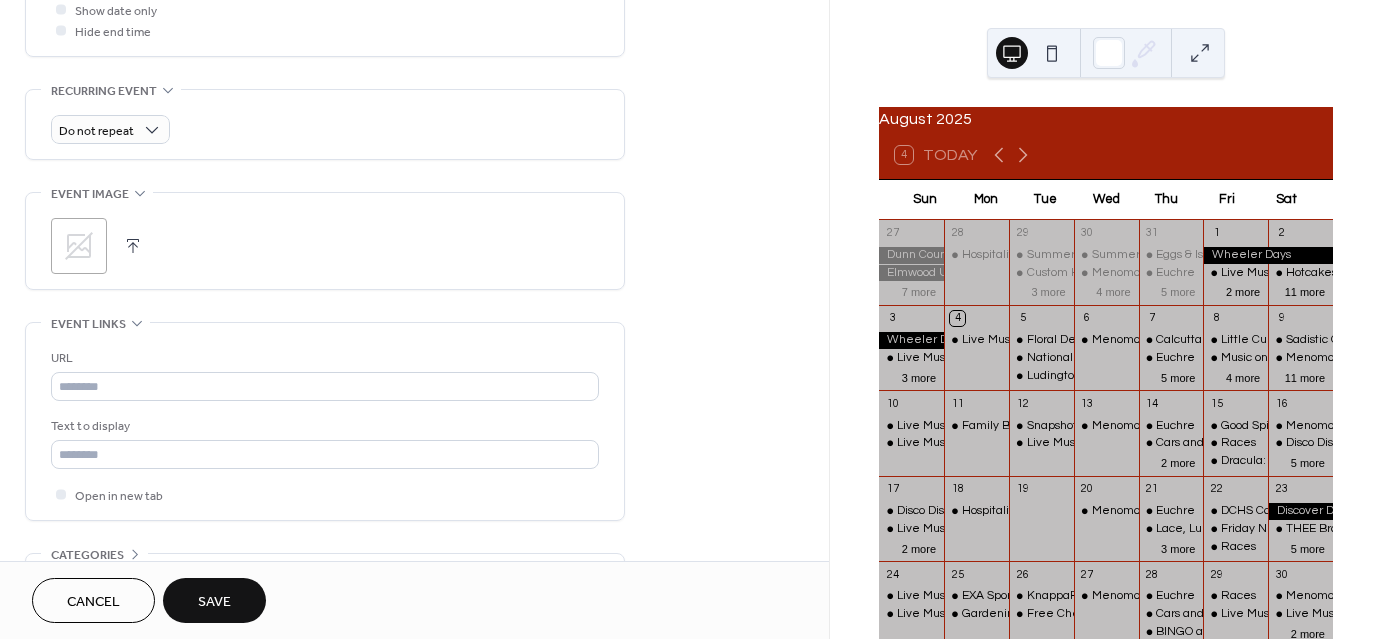 scroll, scrollTop: 800, scrollLeft: 0, axis: vertical 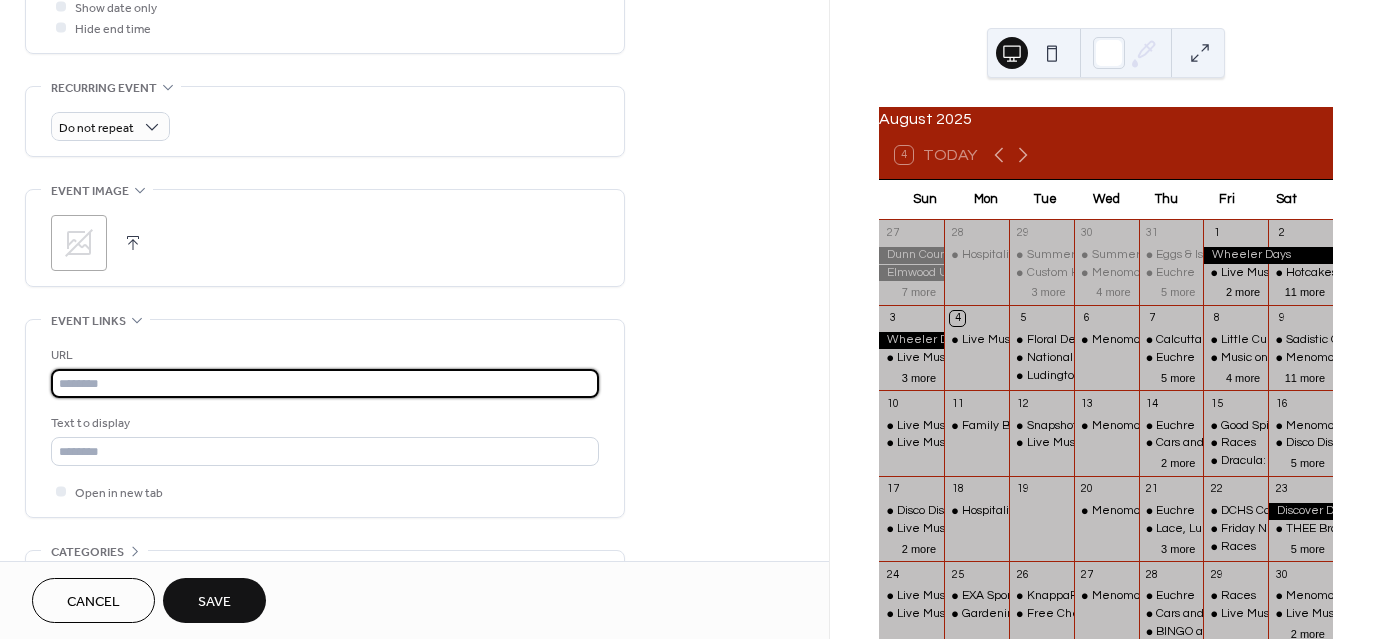 paste on "**********" 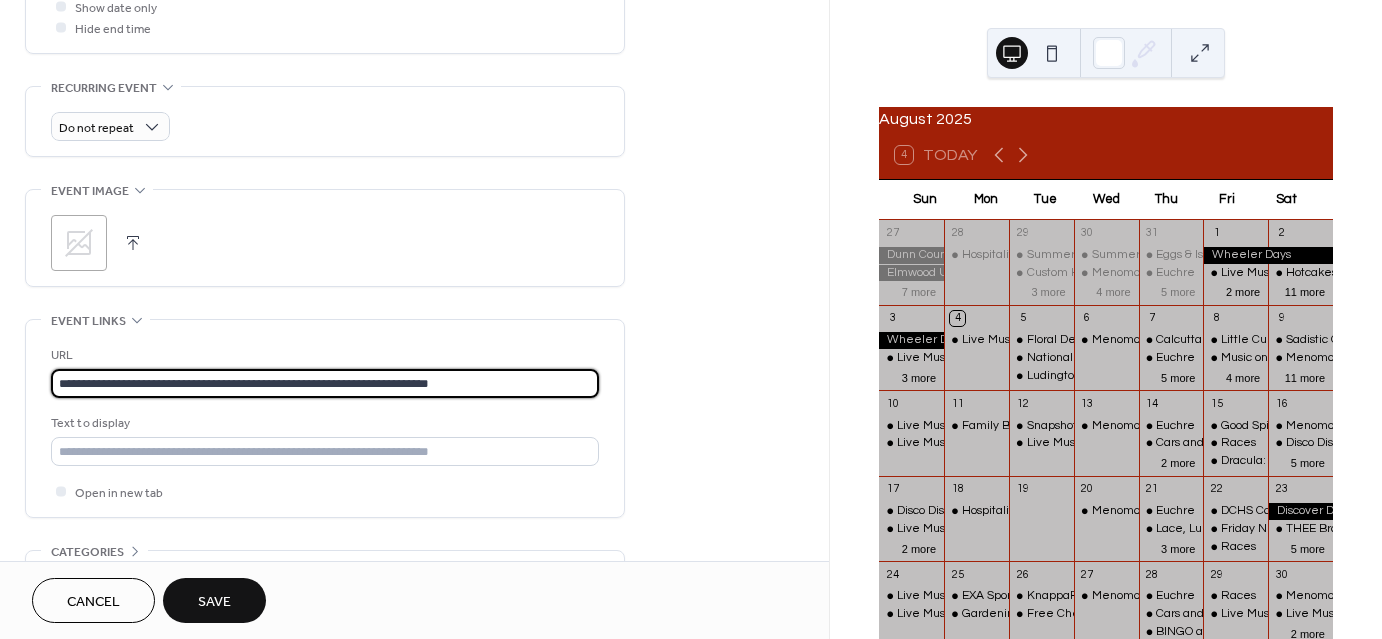 type on "**********" 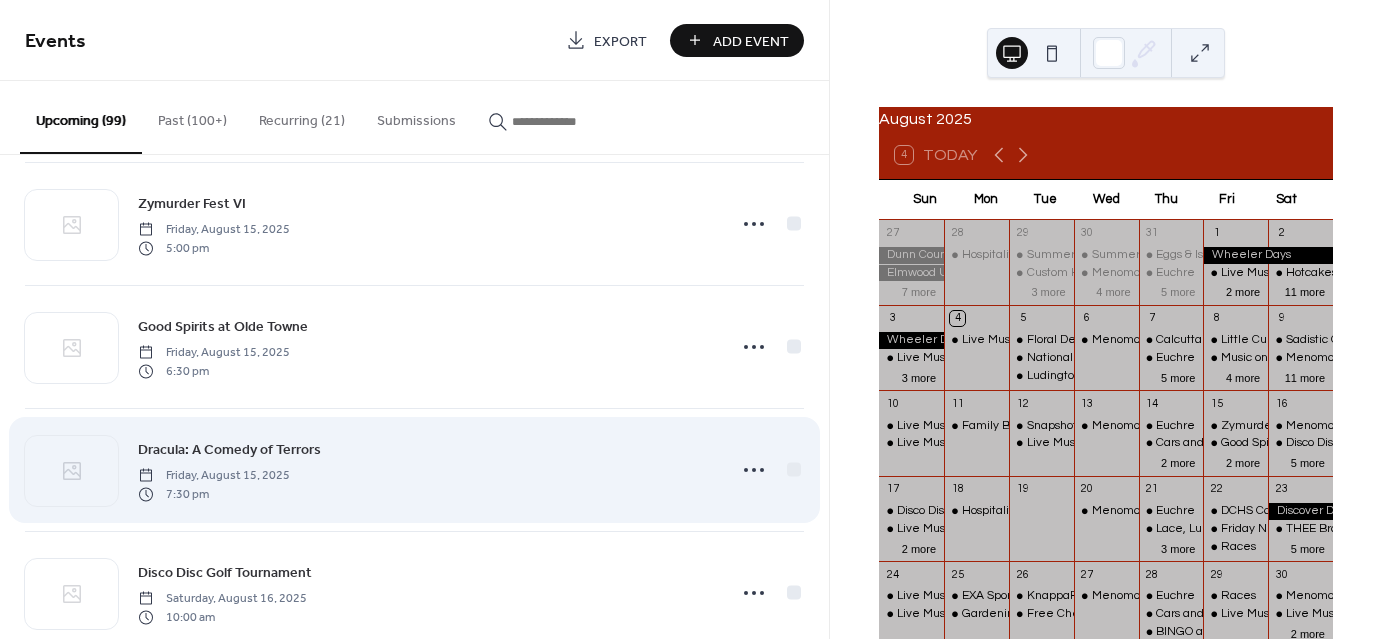 scroll, scrollTop: 3858, scrollLeft: 0, axis: vertical 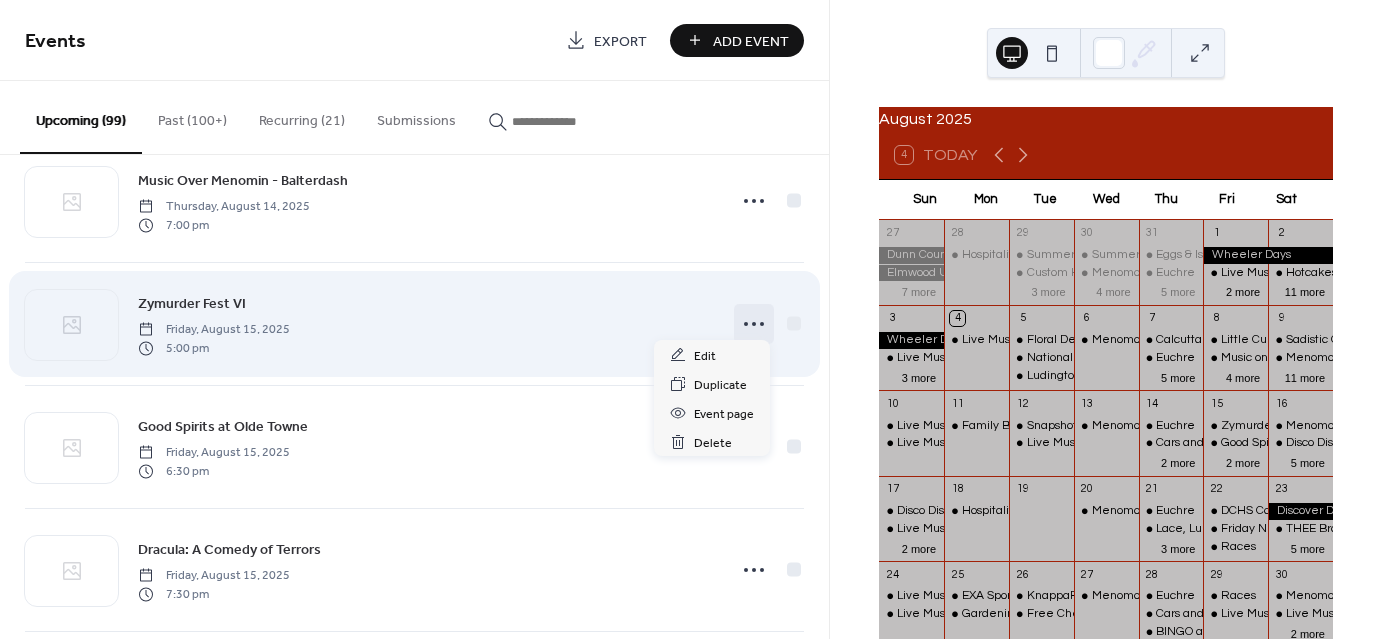 click 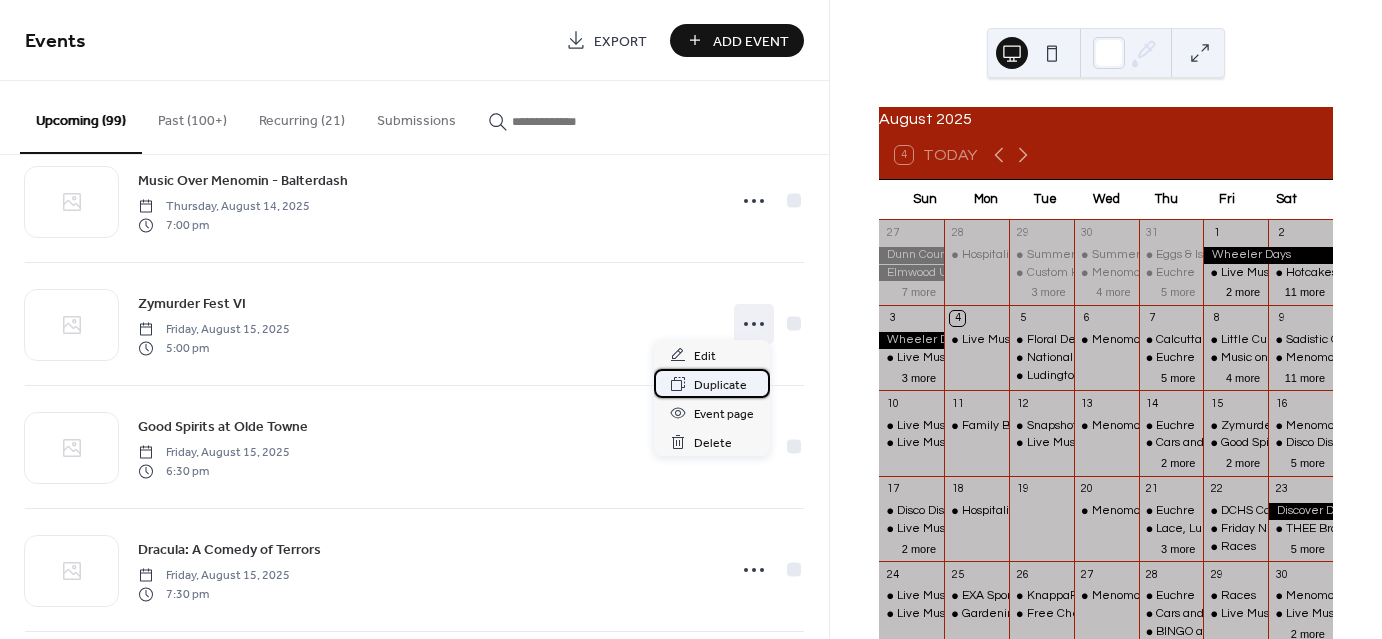 click on "Duplicate" at bounding box center [720, 385] 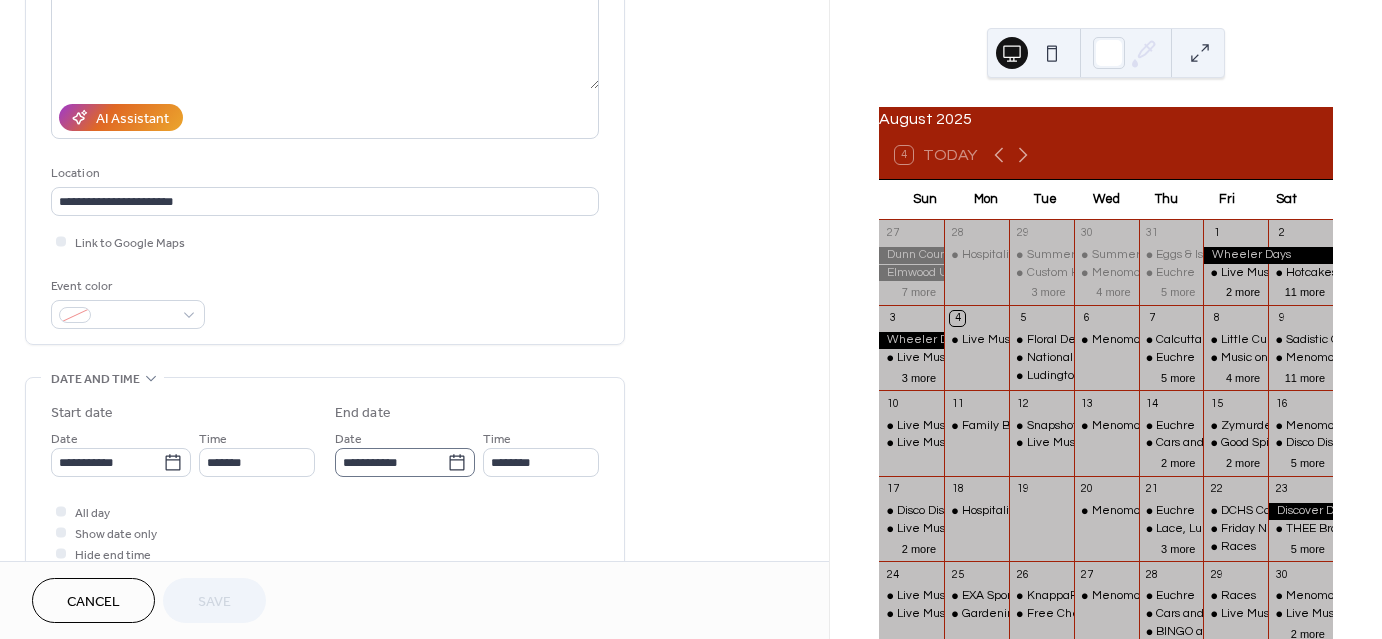 scroll, scrollTop: 300, scrollLeft: 0, axis: vertical 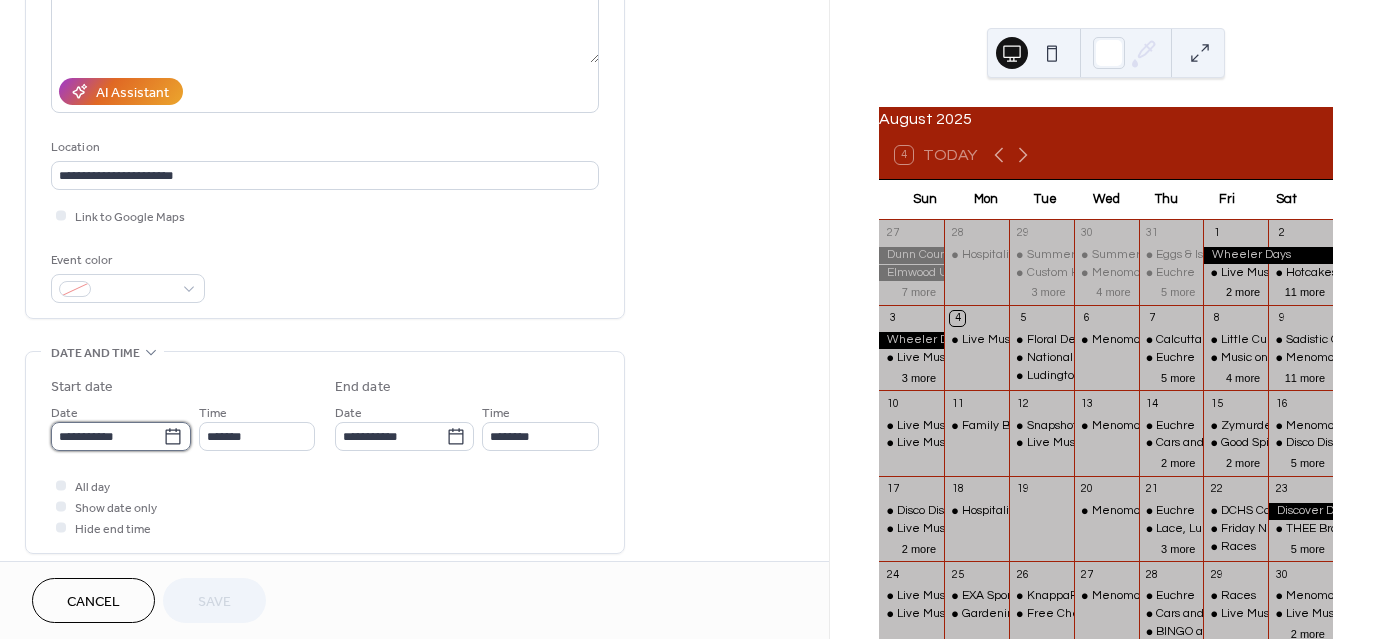 click on "**********" at bounding box center [107, 436] 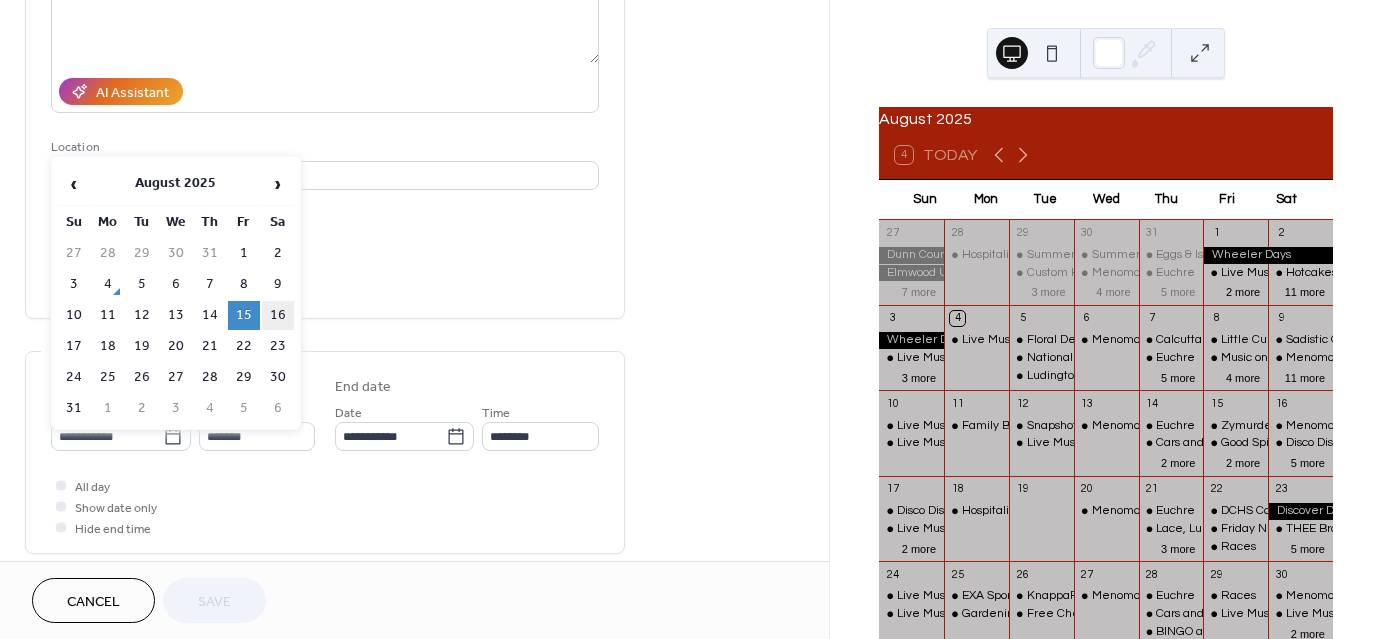 click on "16" at bounding box center [278, 315] 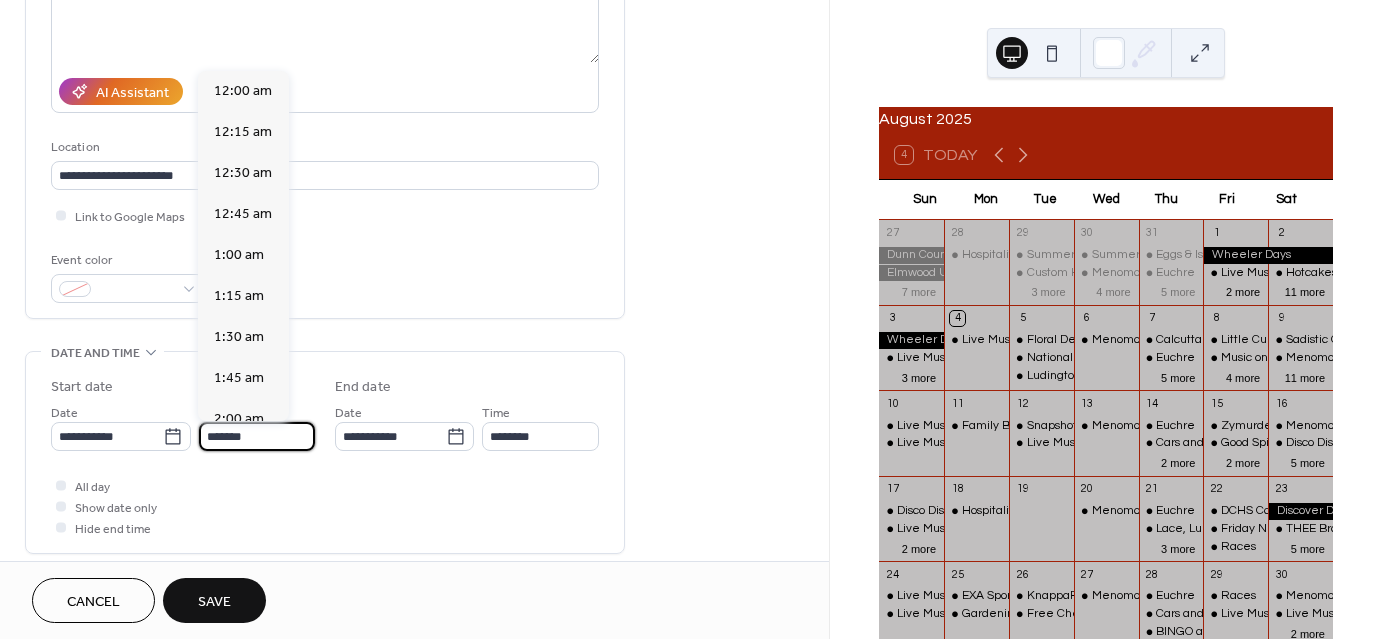 click on "*******" at bounding box center (257, 436) 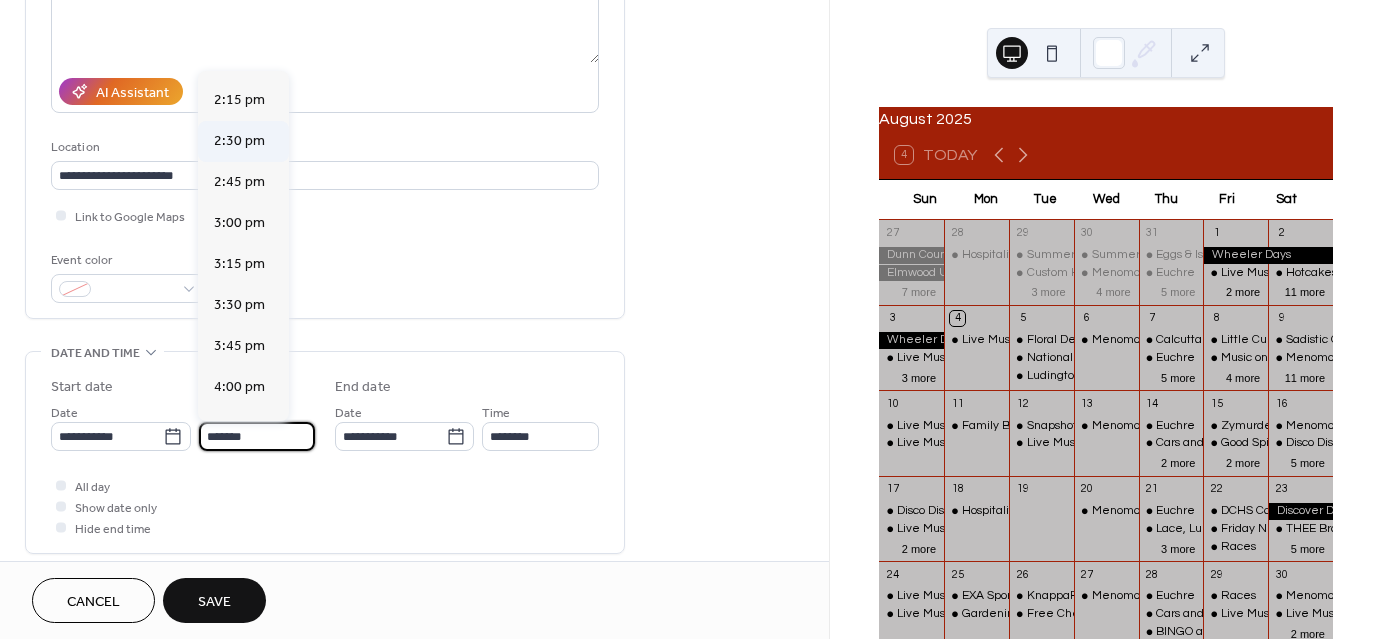 scroll, scrollTop: 2288, scrollLeft: 0, axis: vertical 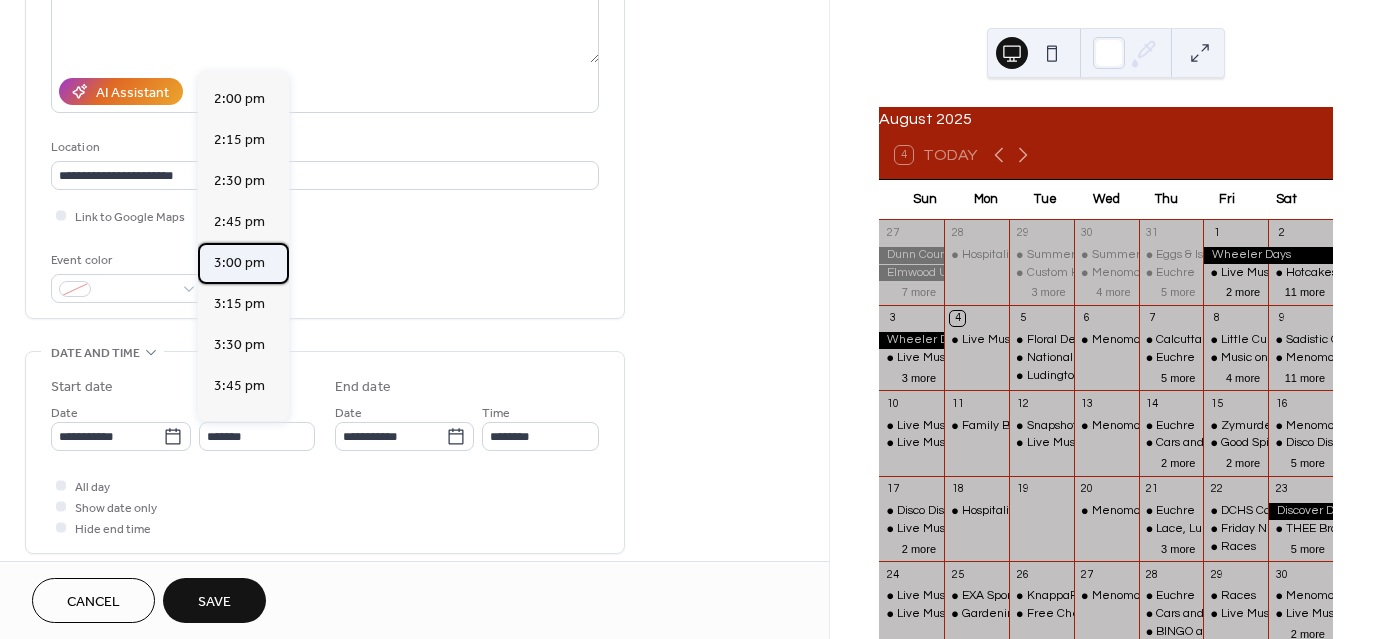 click on "3:00 pm" at bounding box center (239, 263) 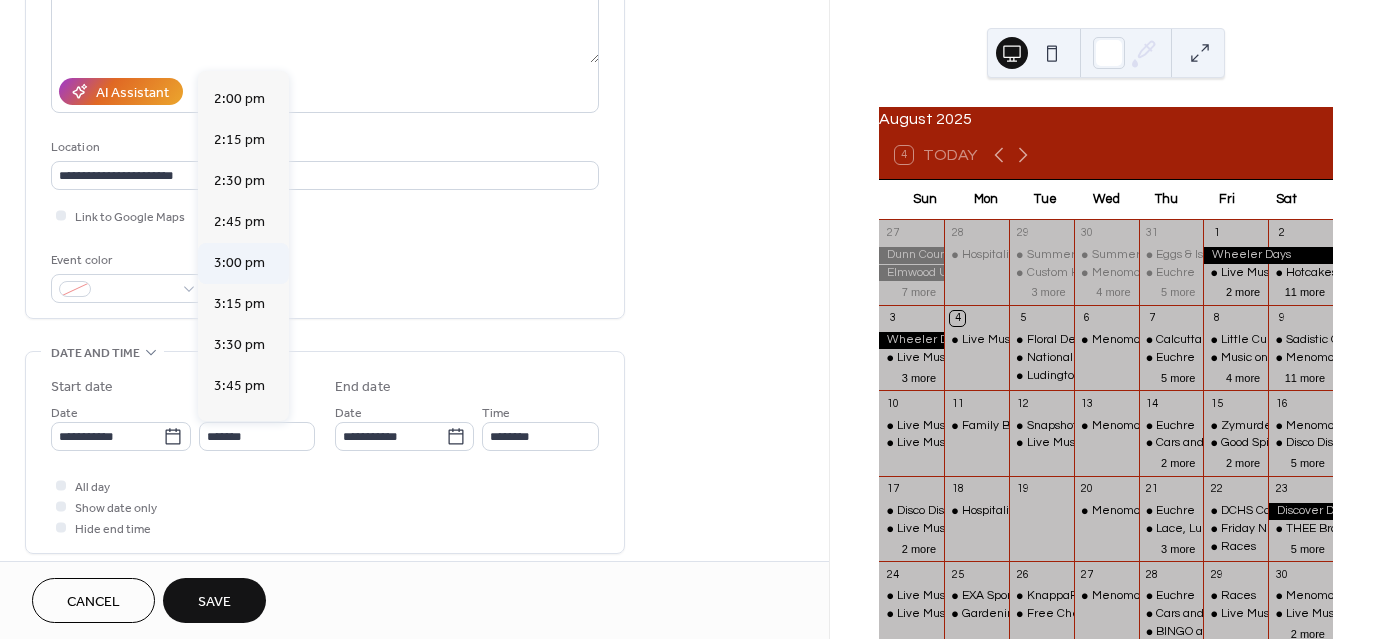 type on "*******" 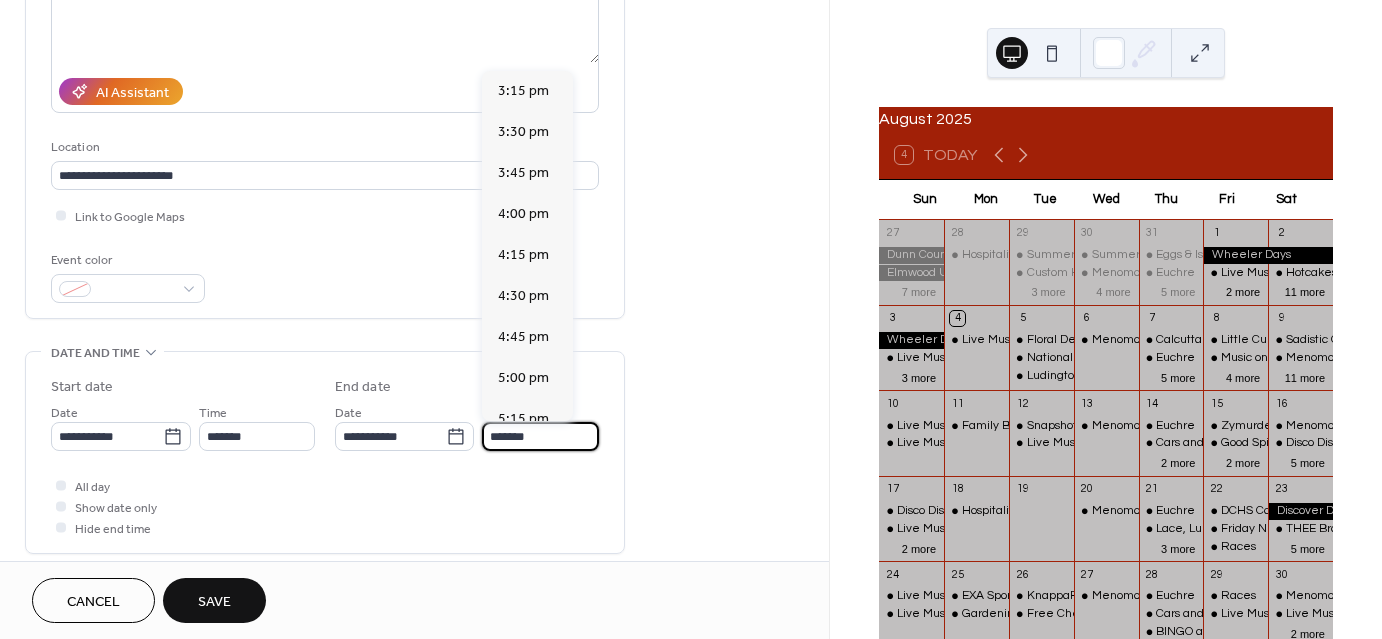 click on "*******" at bounding box center [540, 436] 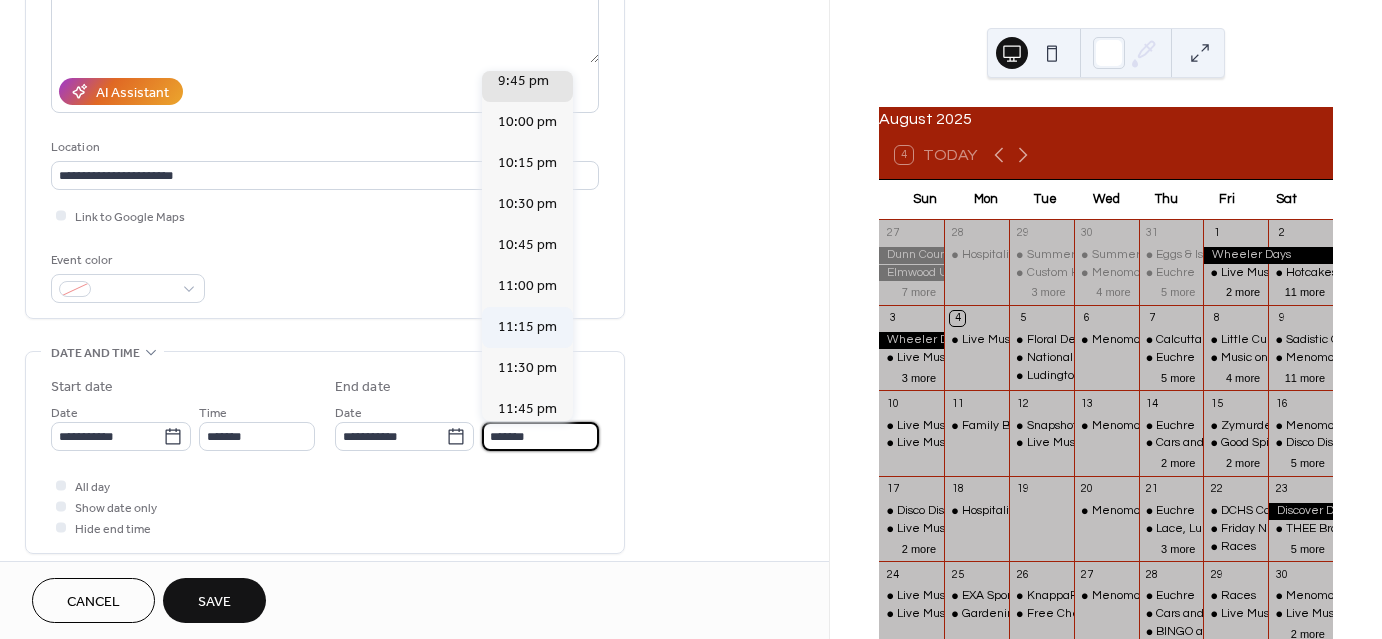 scroll, scrollTop: 1084, scrollLeft: 0, axis: vertical 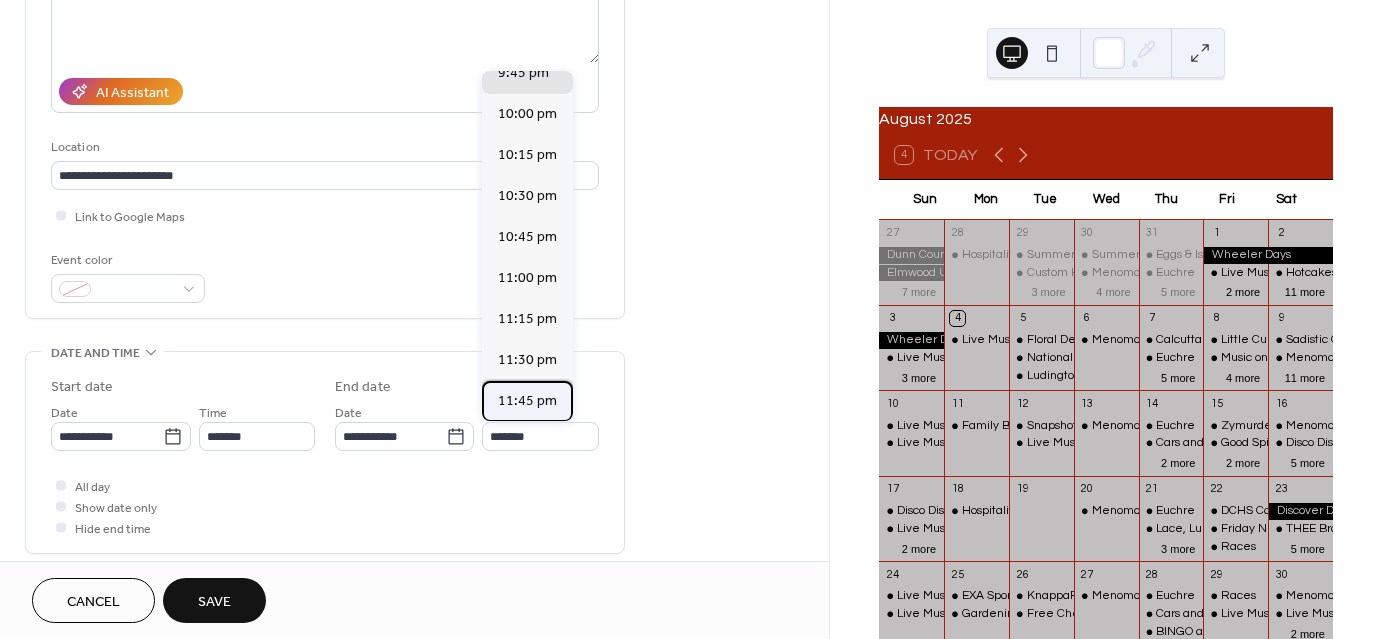 click on "11:45 pm" at bounding box center (527, 401) 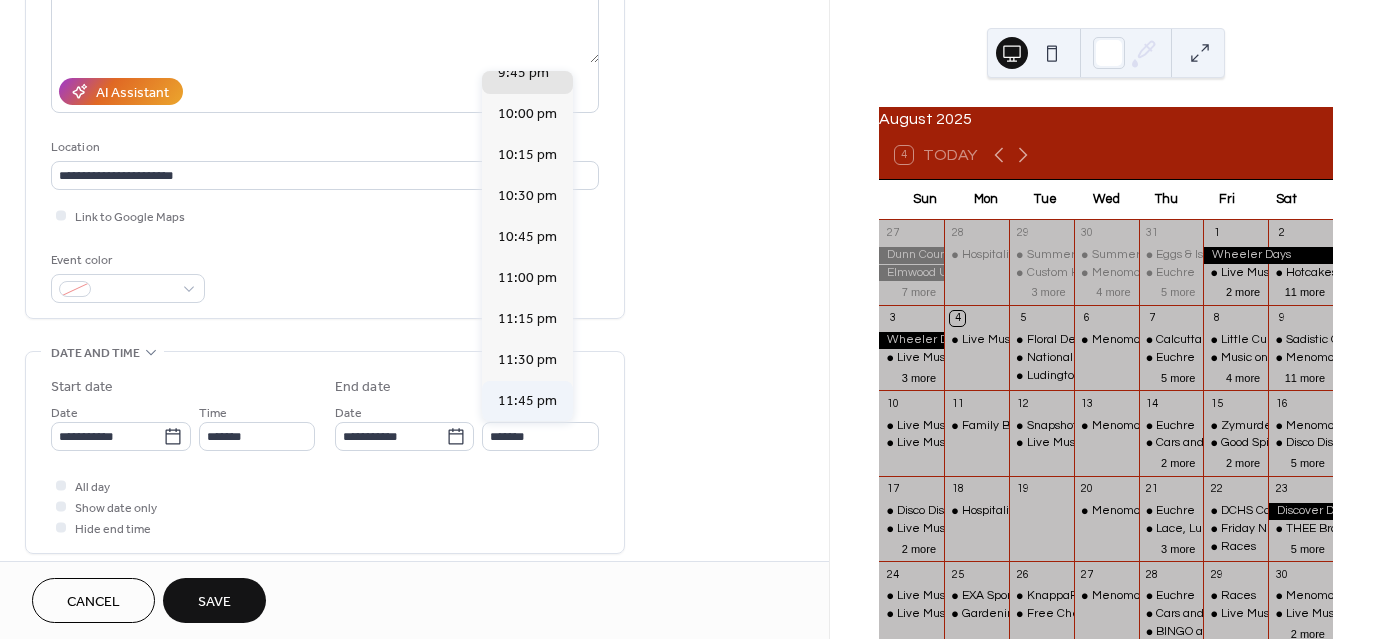 type on "********" 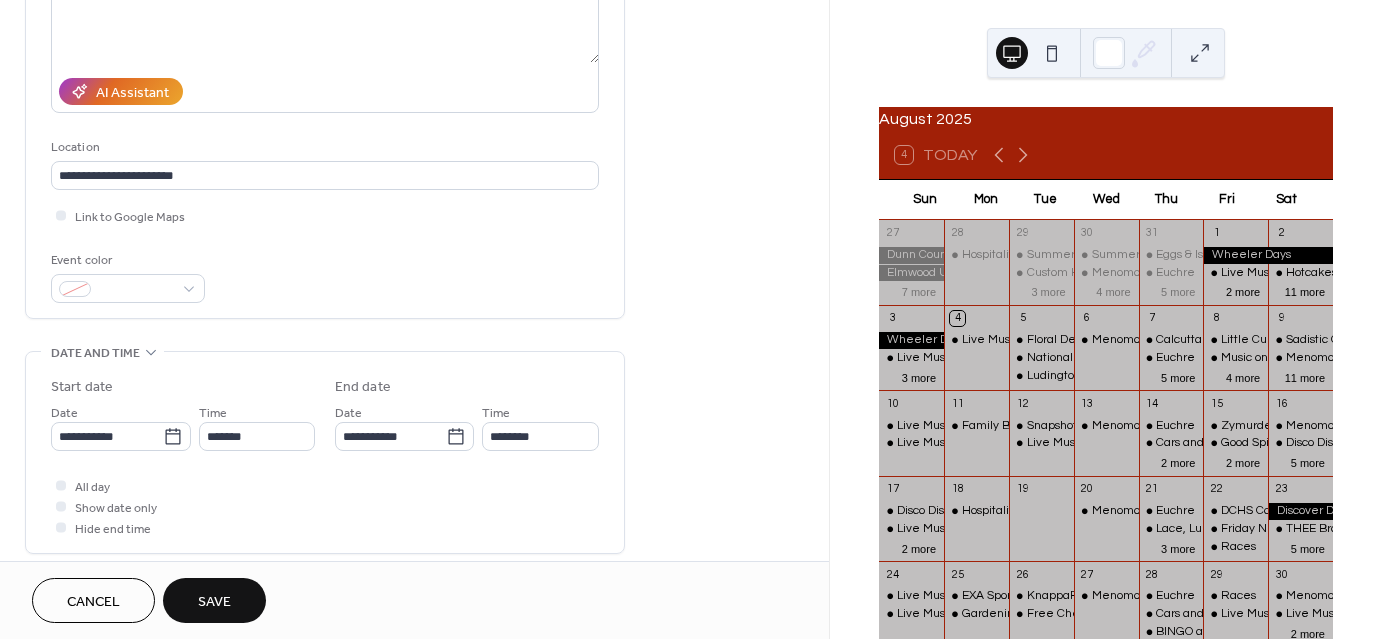 click on "Save" at bounding box center [214, 600] 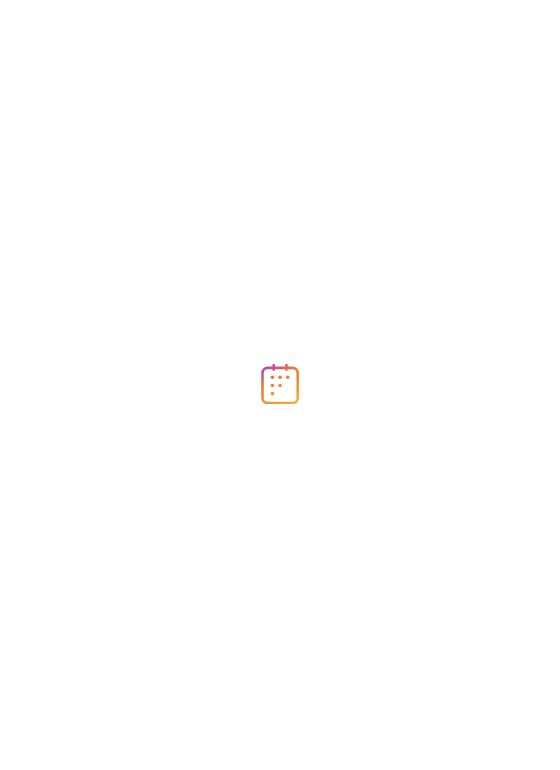 scroll, scrollTop: 0, scrollLeft: 0, axis: both 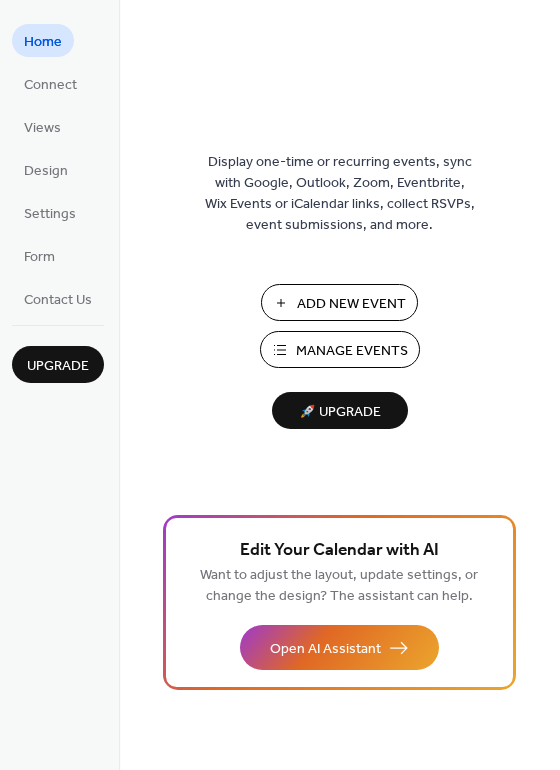 click on "Add New Event" at bounding box center [351, 304] 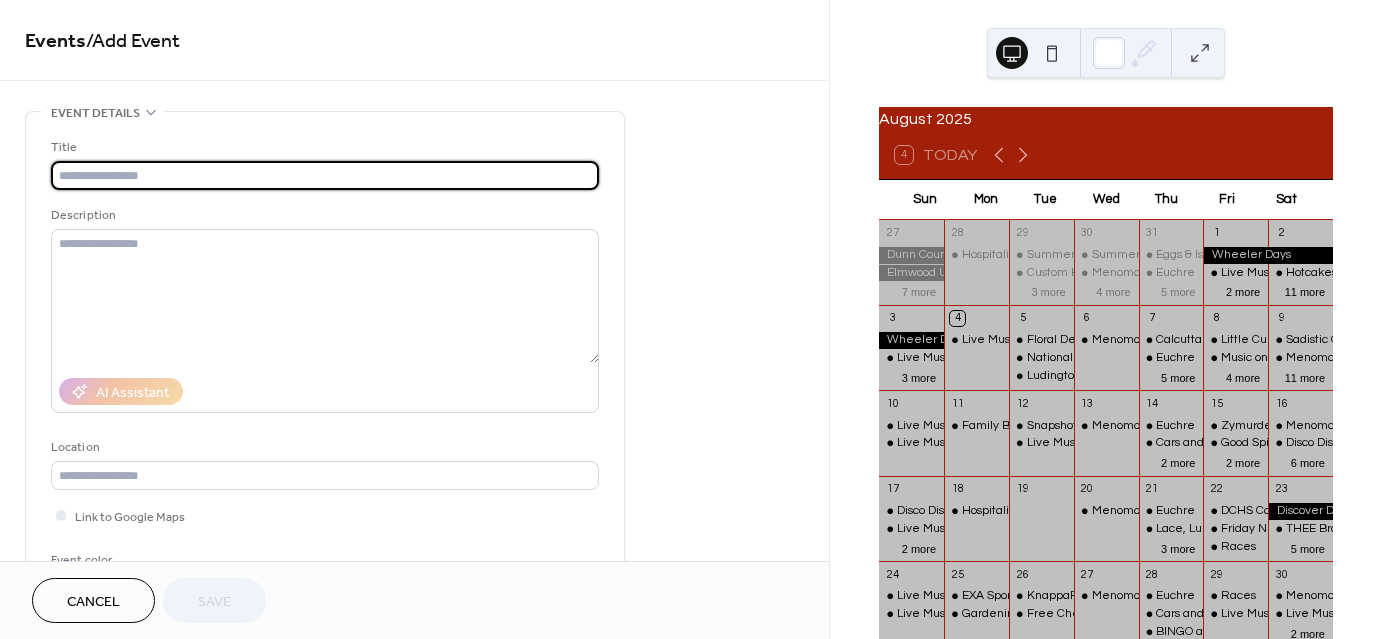 scroll, scrollTop: 0, scrollLeft: 0, axis: both 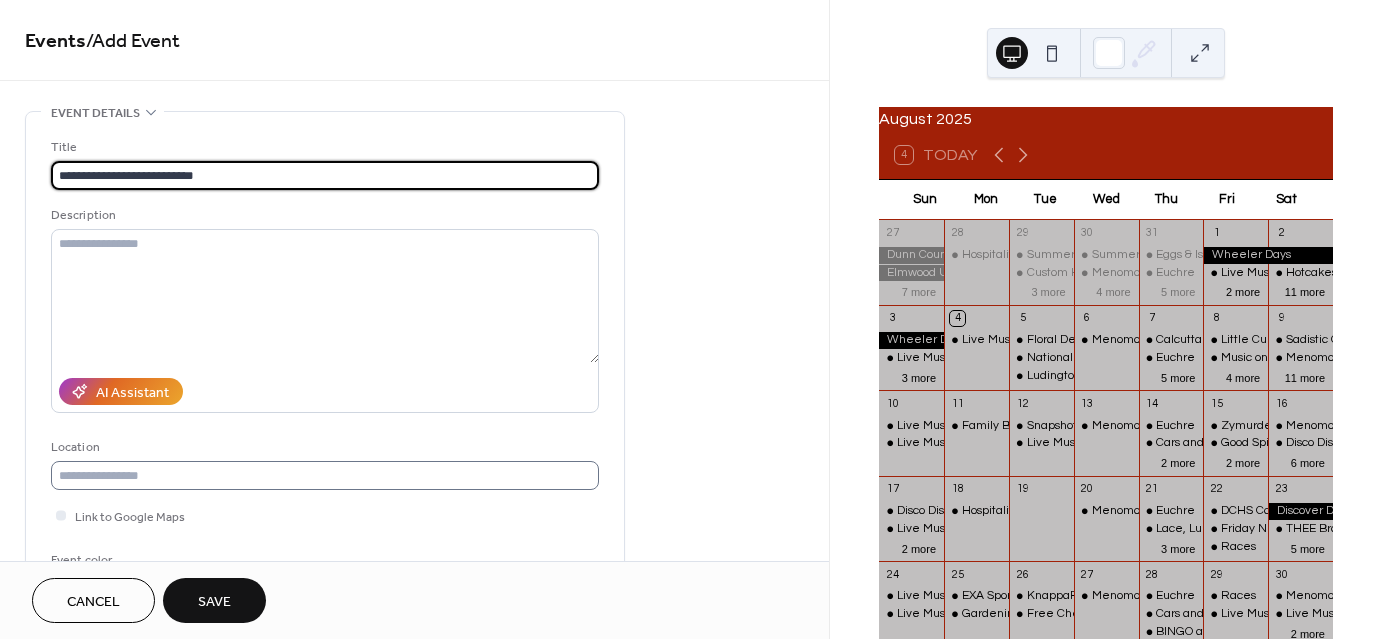 type on "**********" 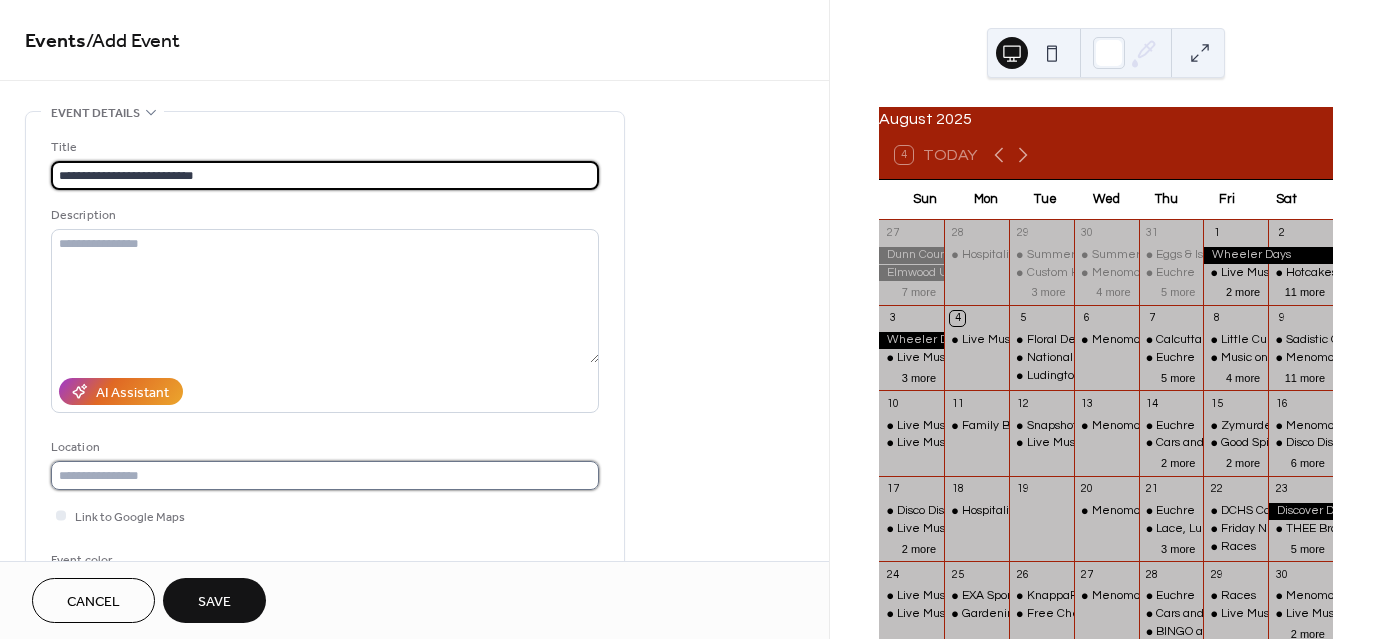 click at bounding box center [325, 475] 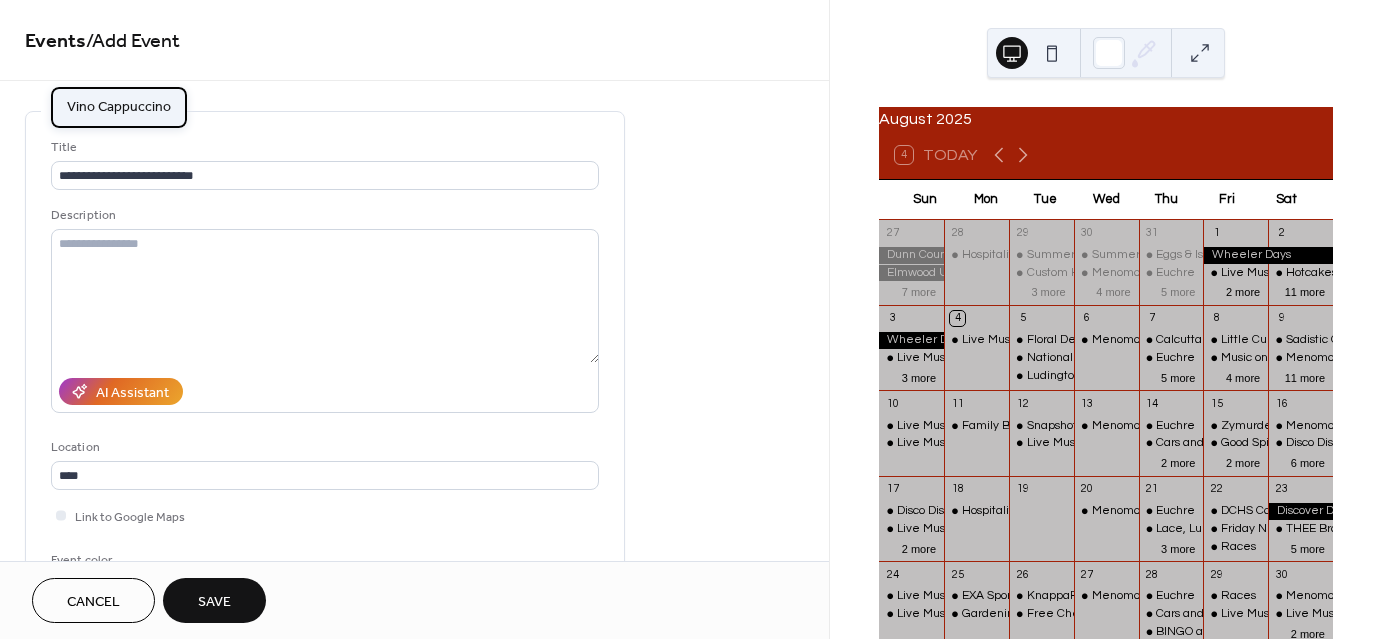 click on "Vino Cappuccino" at bounding box center [119, 106] 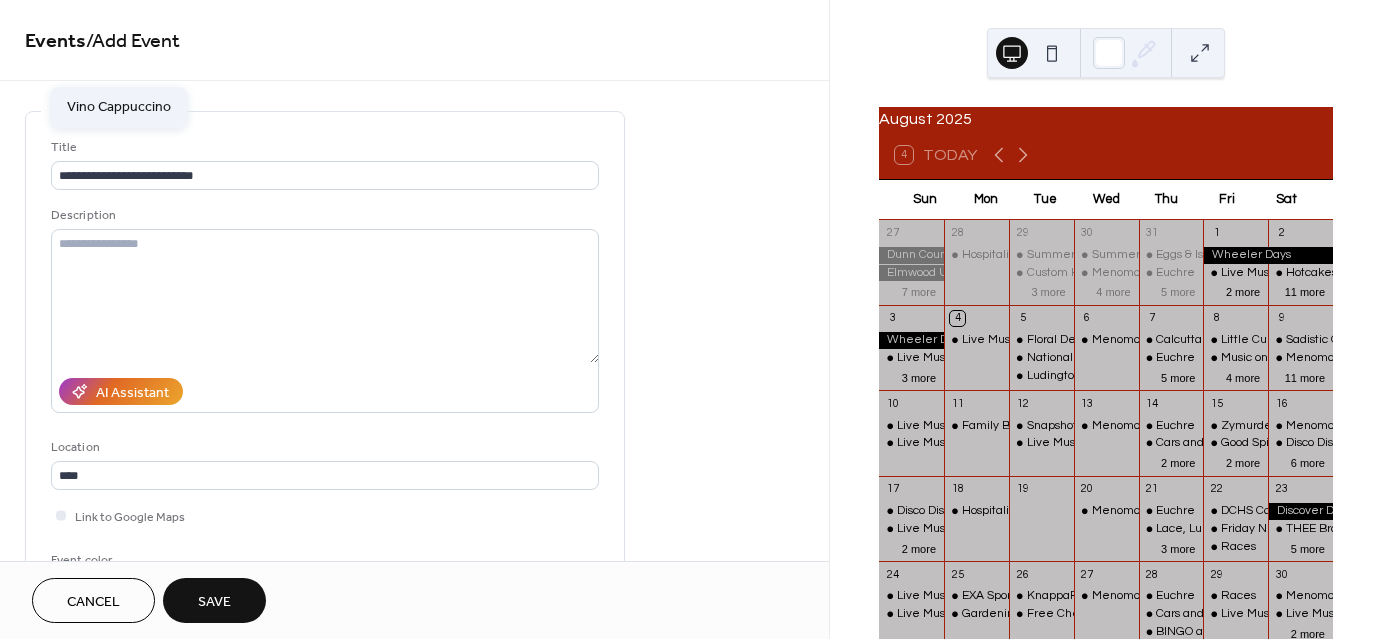 type on "**********" 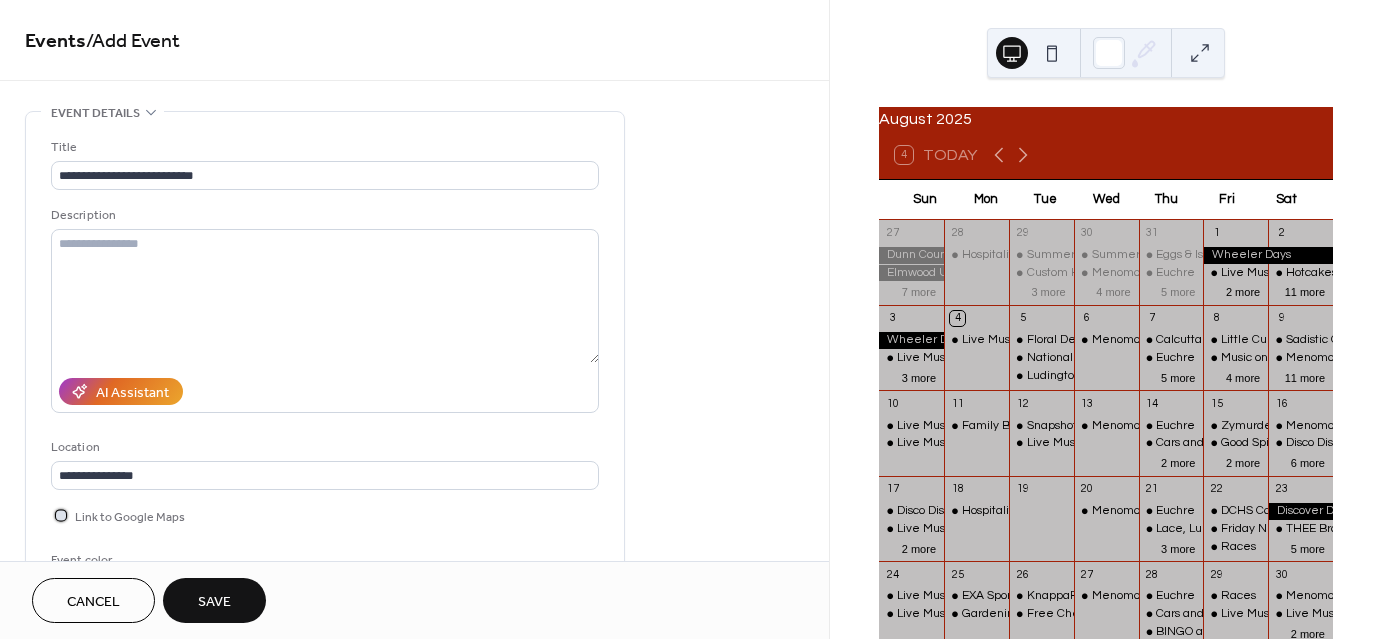 click at bounding box center [61, 515] 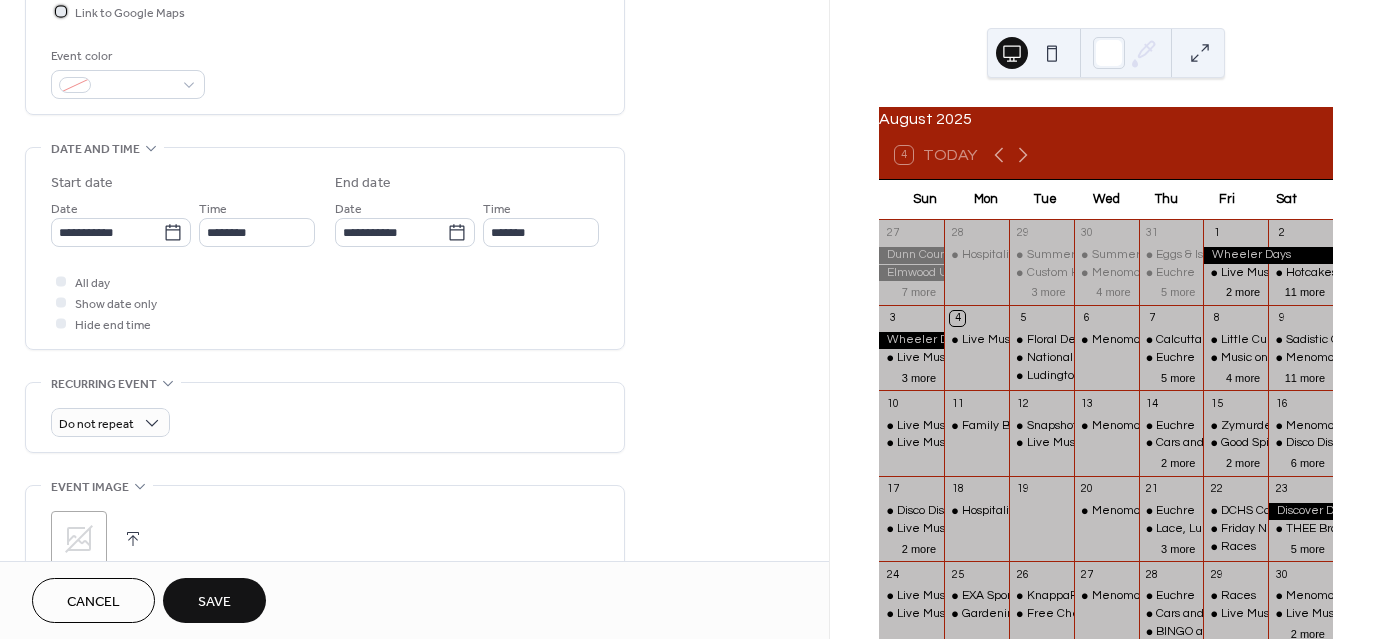 scroll, scrollTop: 600, scrollLeft: 0, axis: vertical 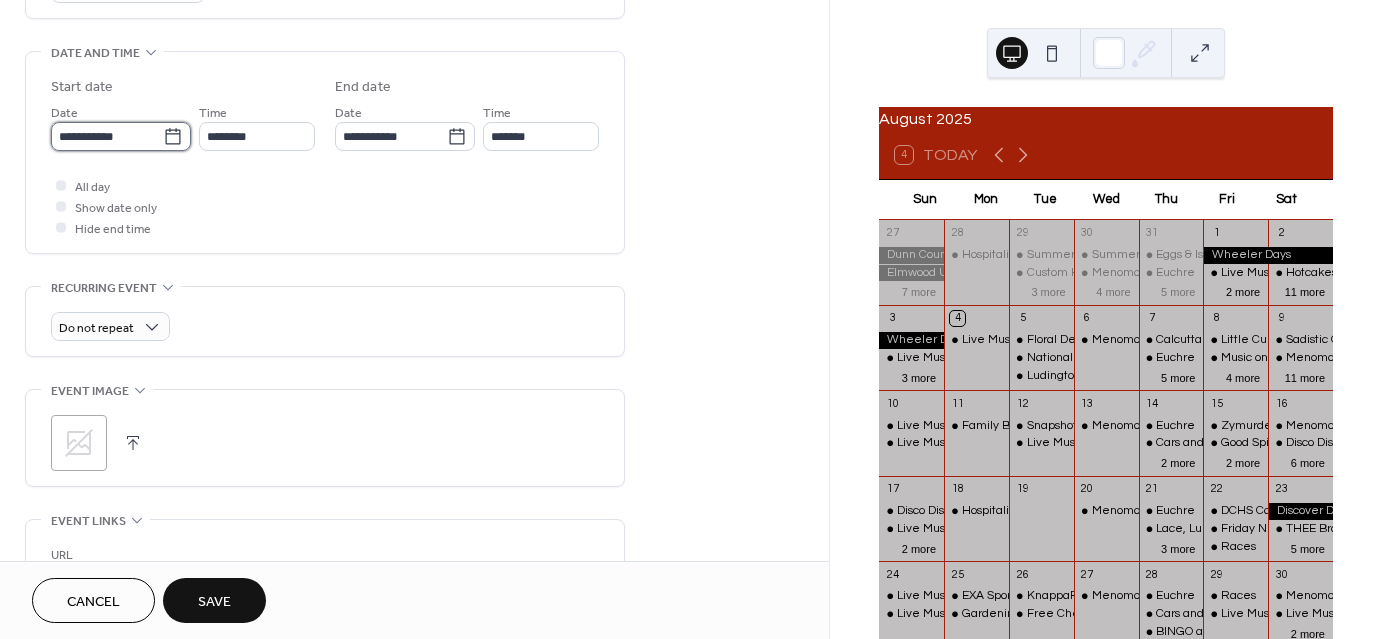 click on "**********" at bounding box center [107, 136] 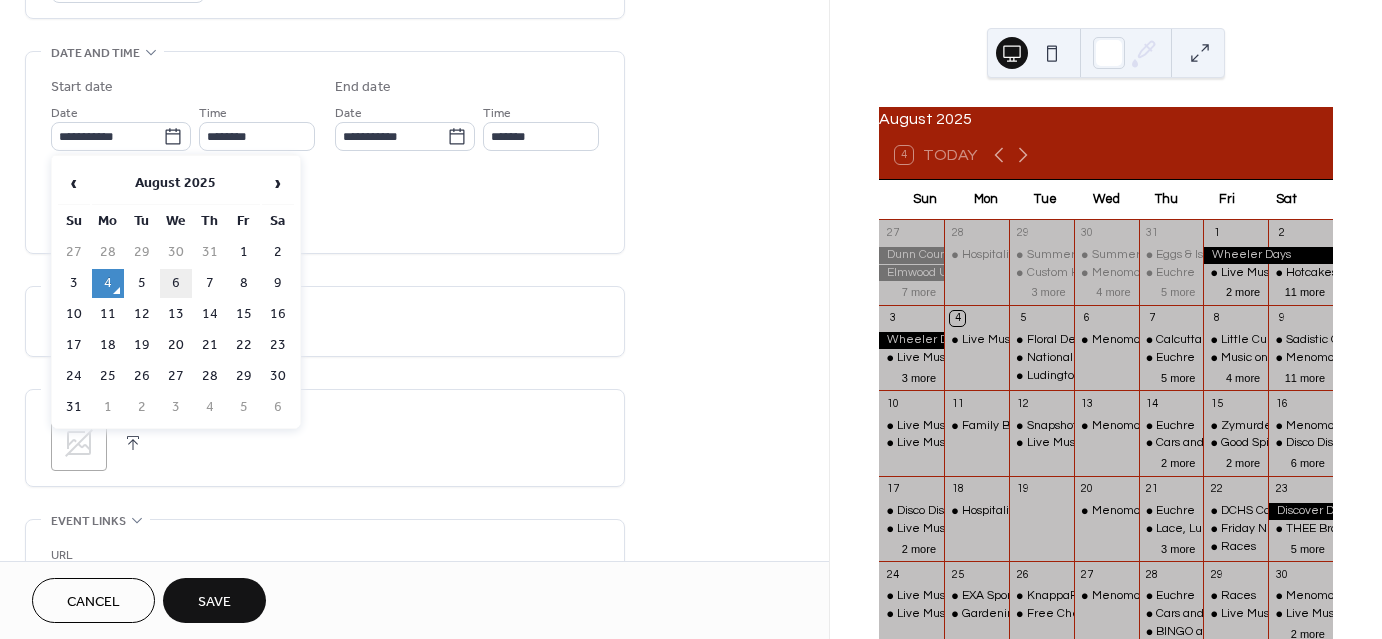 click on "6" at bounding box center (176, 283) 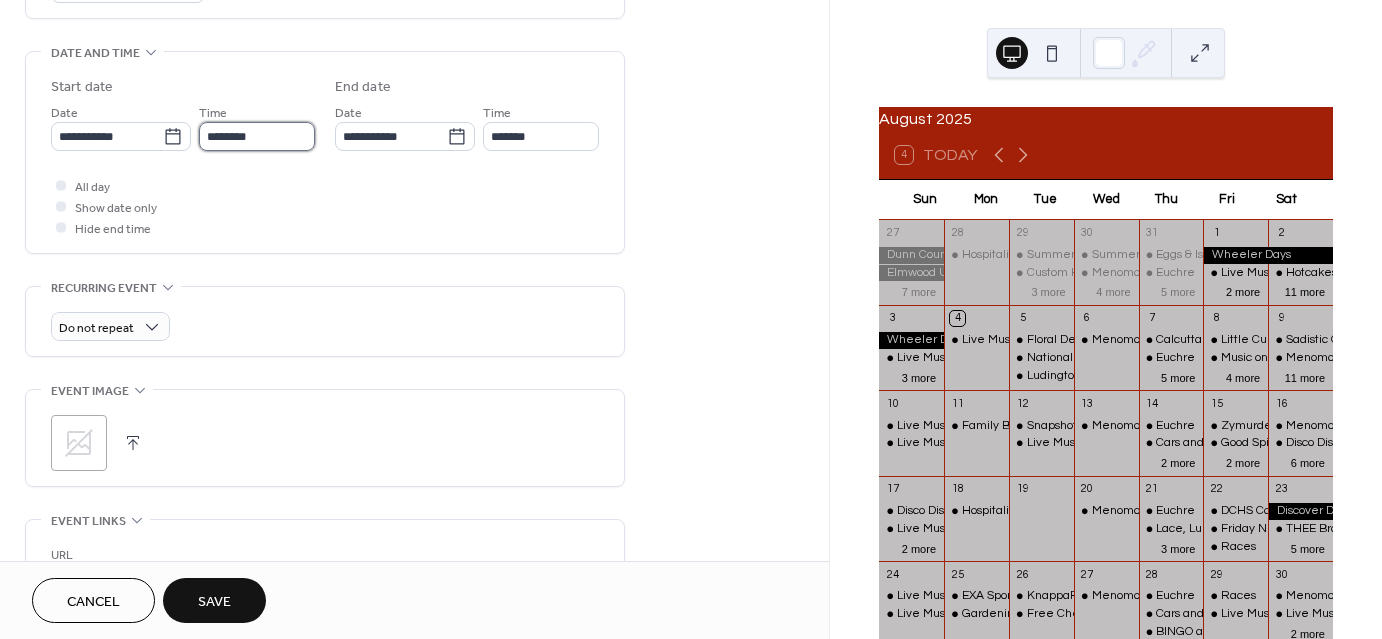 click on "********" at bounding box center [257, 136] 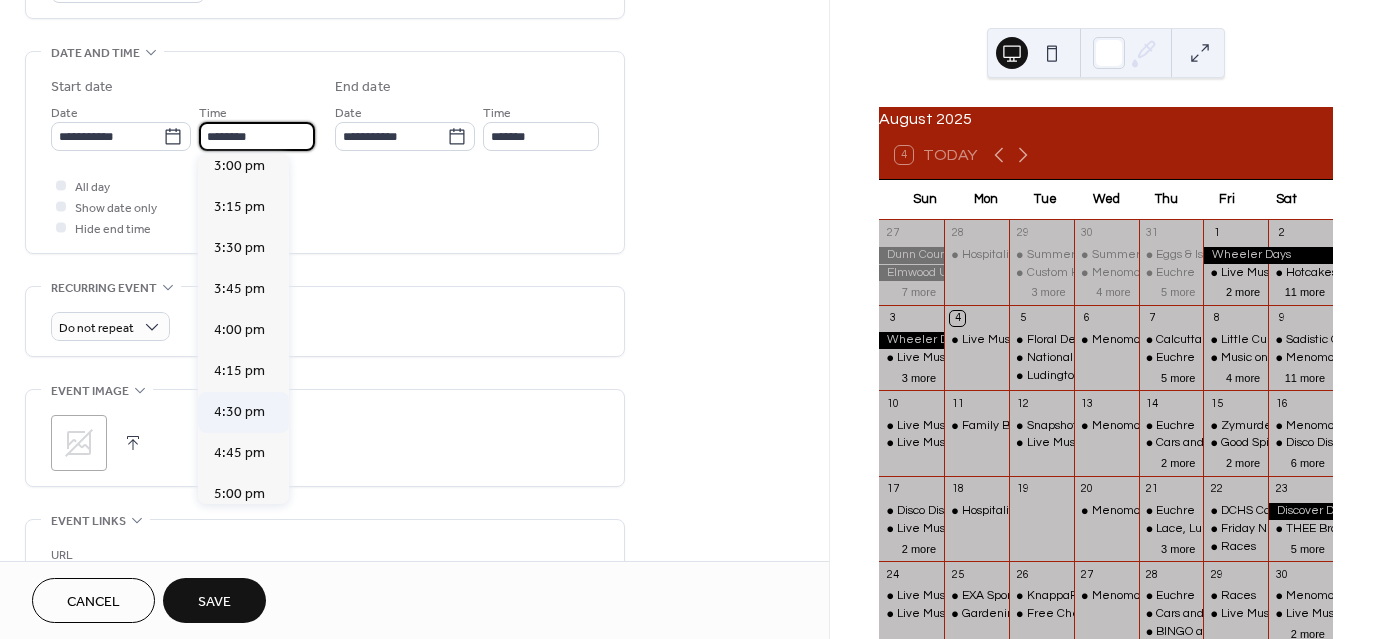 scroll, scrollTop: 2568, scrollLeft: 0, axis: vertical 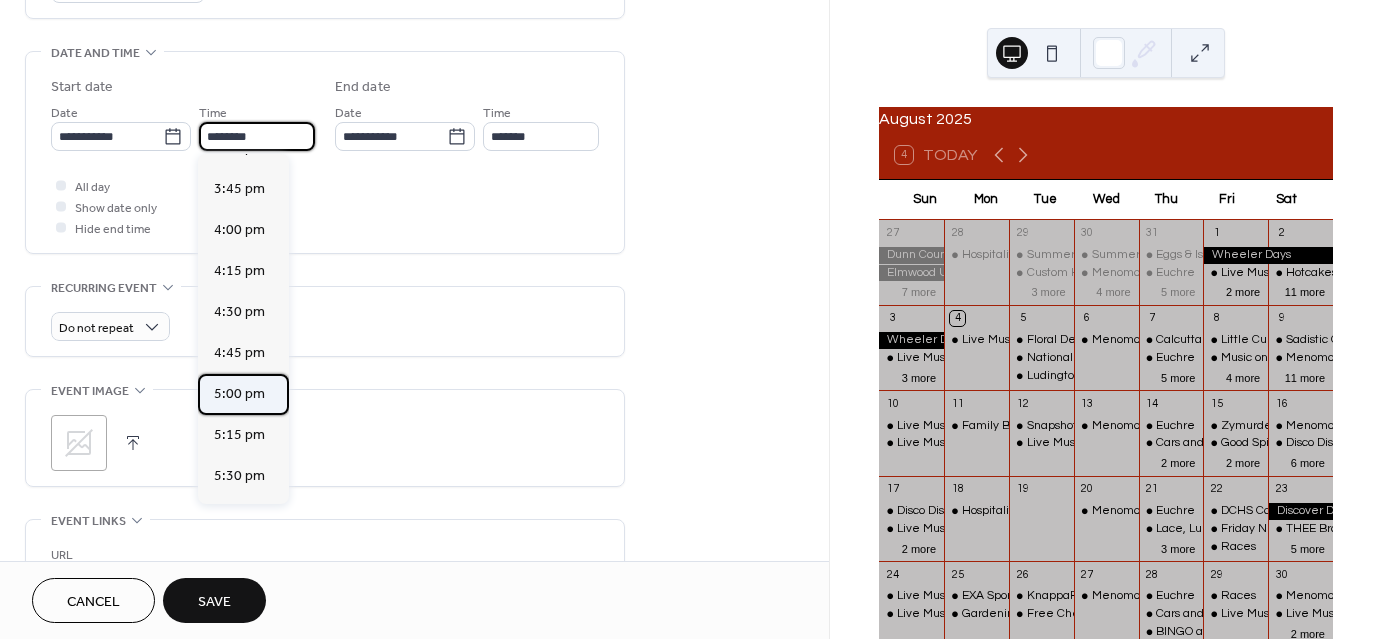 click on "5:00 pm" at bounding box center [239, 394] 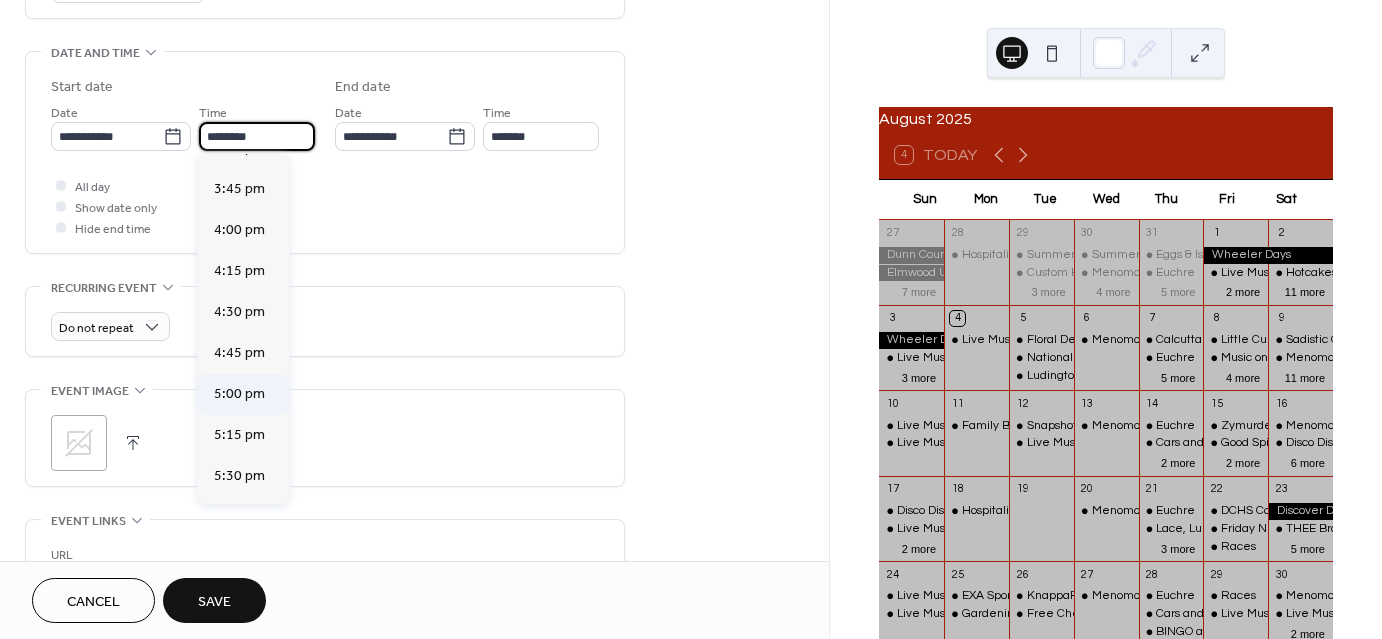 type on "*******" 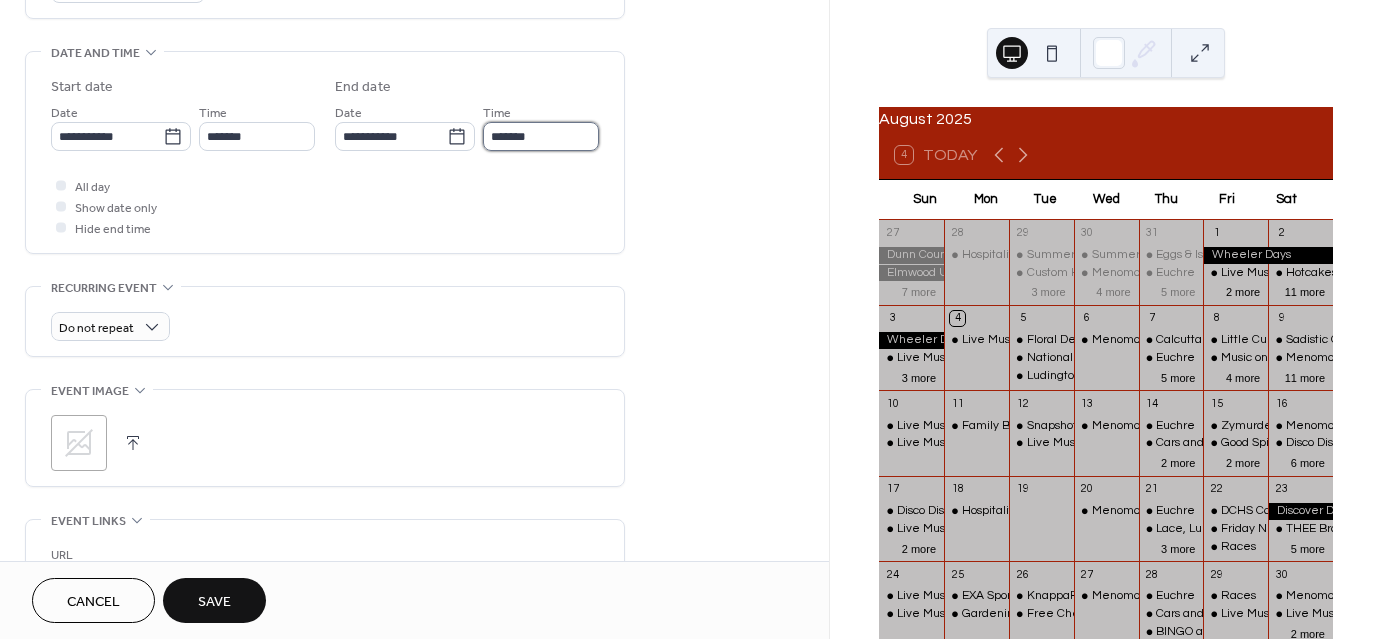 click on "*******" at bounding box center [541, 136] 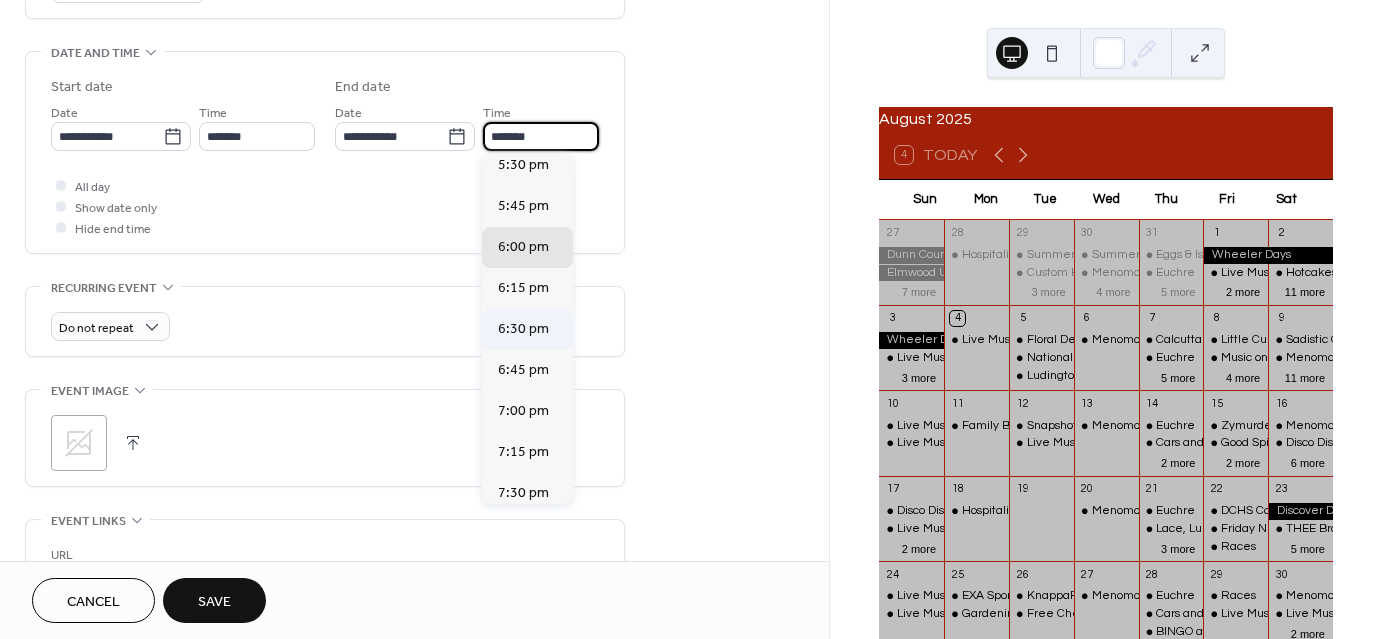 scroll, scrollTop: 200, scrollLeft: 0, axis: vertical 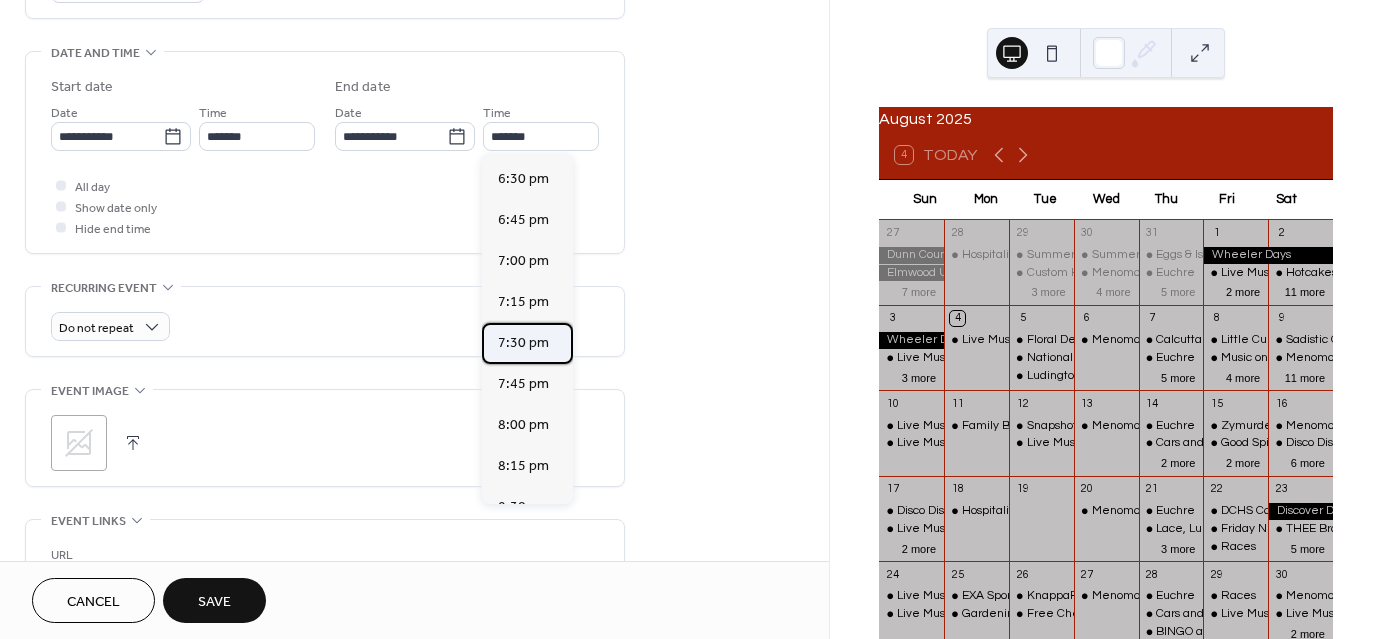 drag, startPoint x: 531, startPoint y: 316, endPoint x: 527, endPoint y: 336, distance: 20.396078 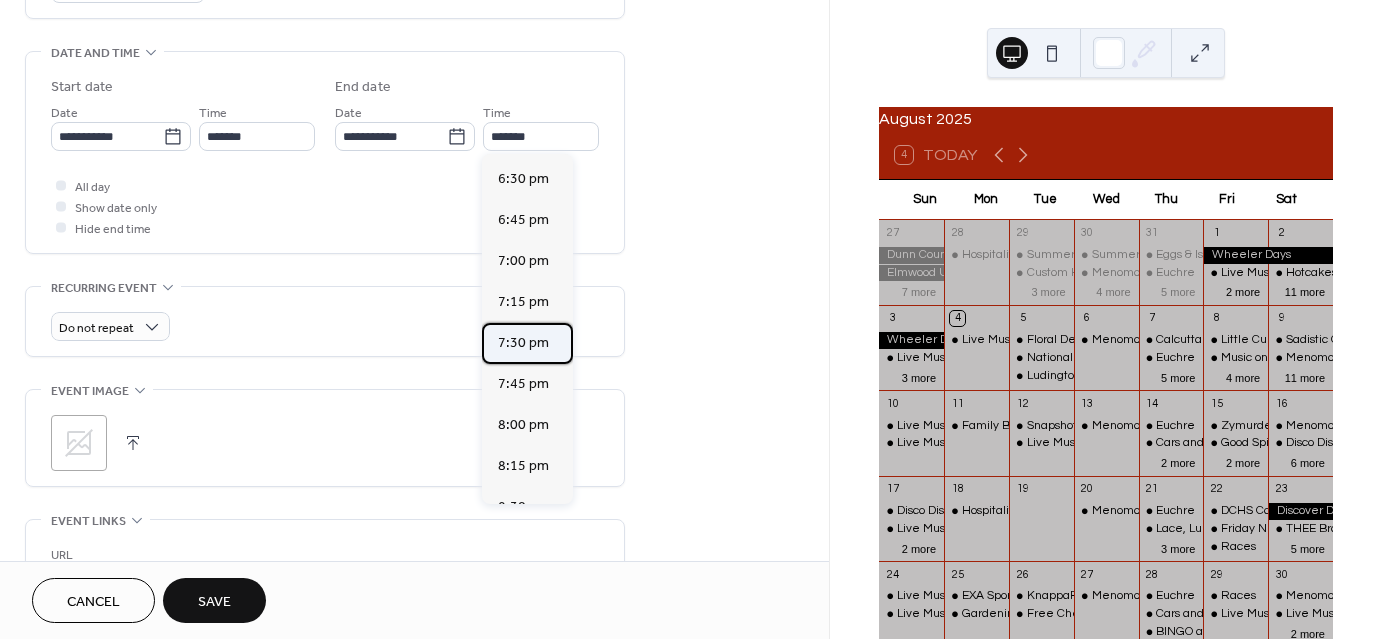 click on "7:30 pm" at bounding box center (523, 343) 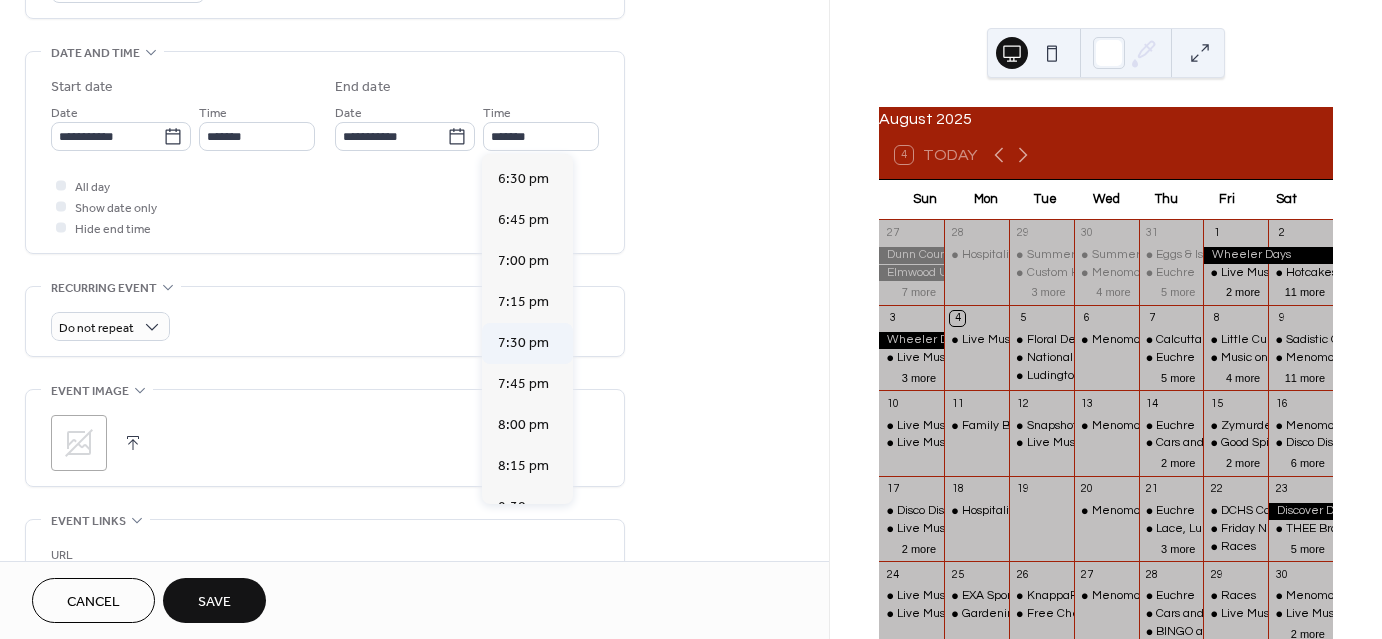 type on "*******" 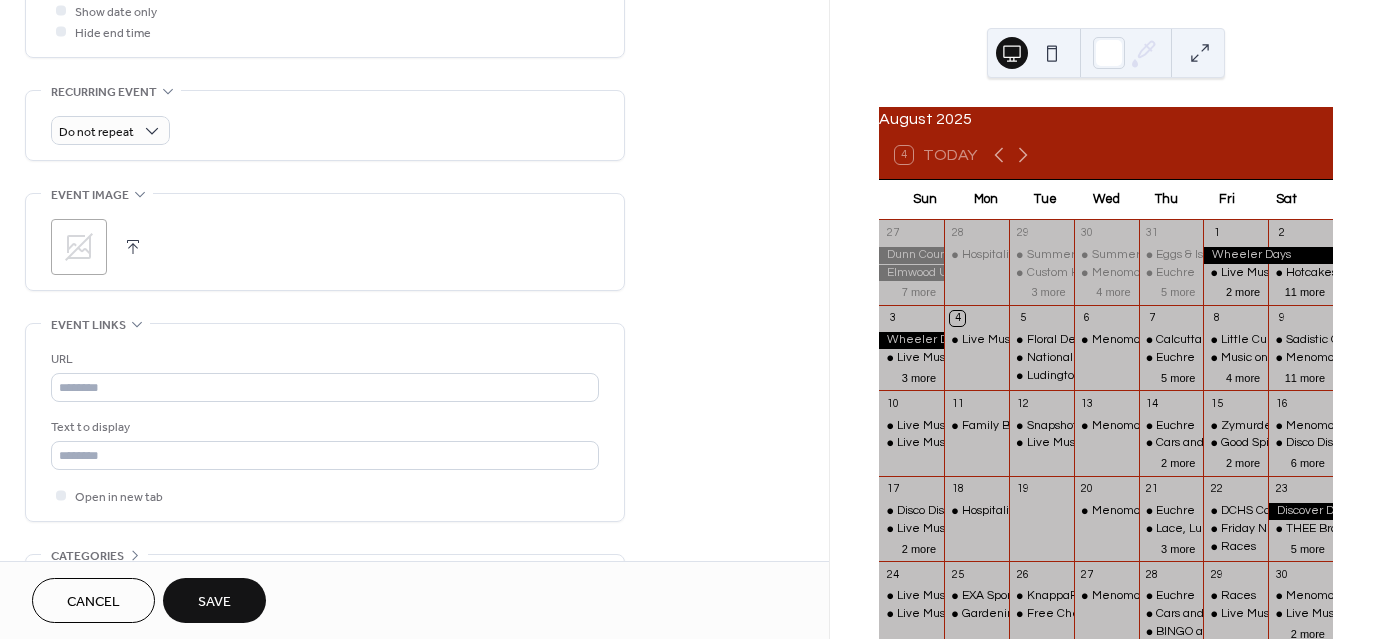 scroll, scrollTop: 922, scrollLeft: 0, axis: vertical 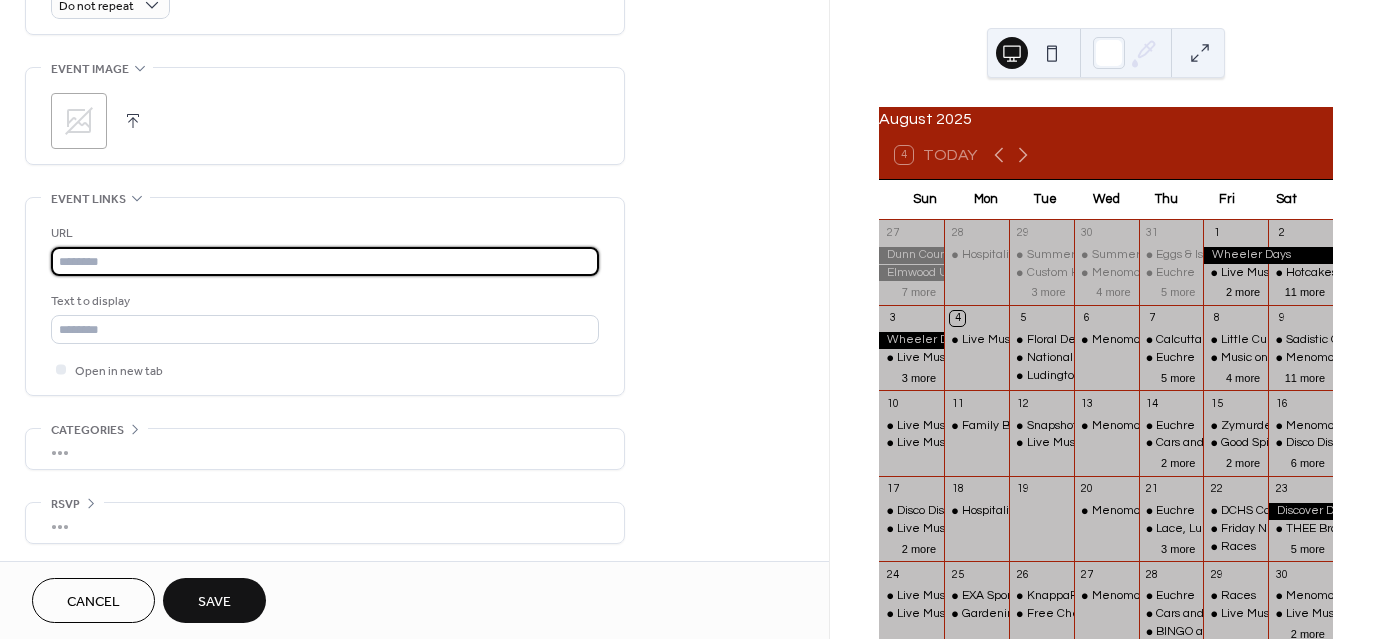 paste on "**********" 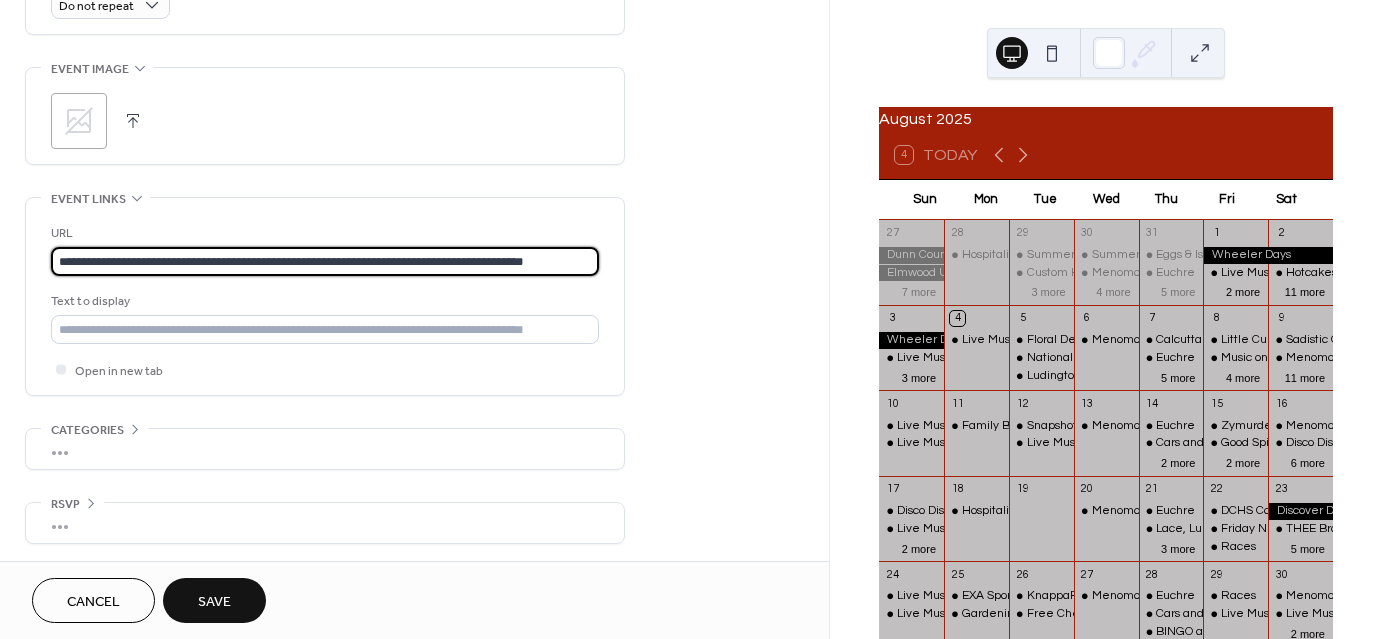 scroll, scrollTop: 0, scrollLeft: 15, axis: horizontal 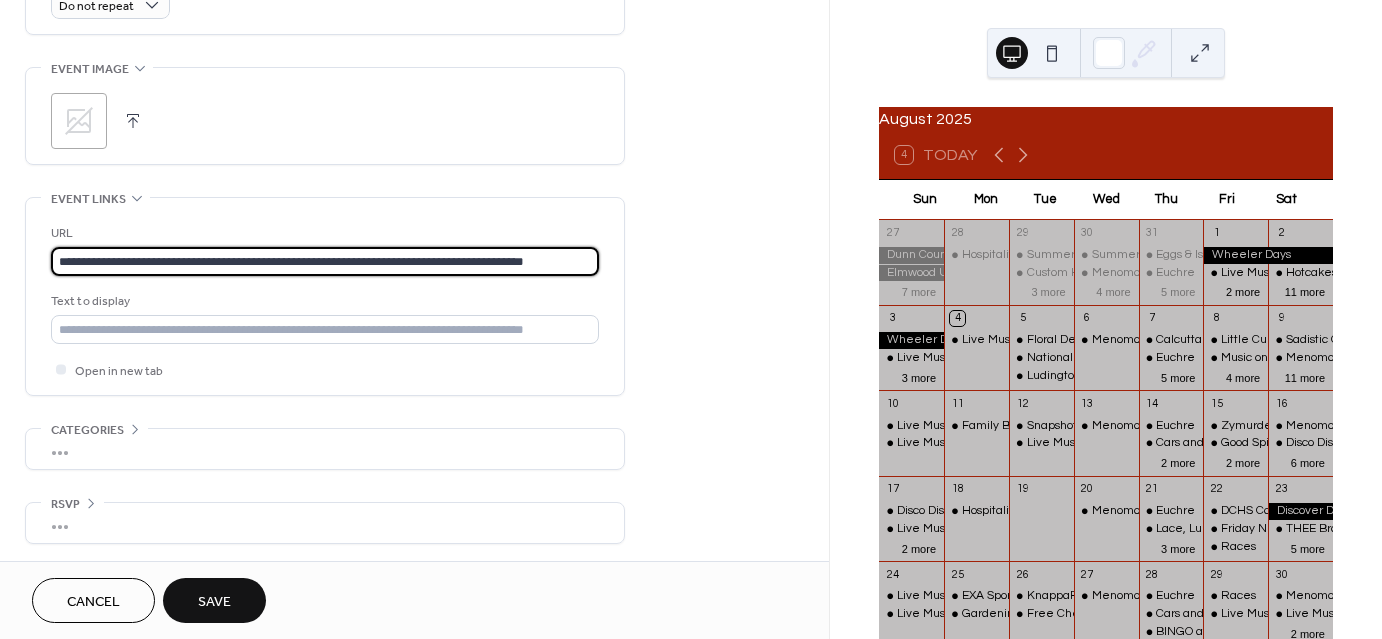 type on "**********" 